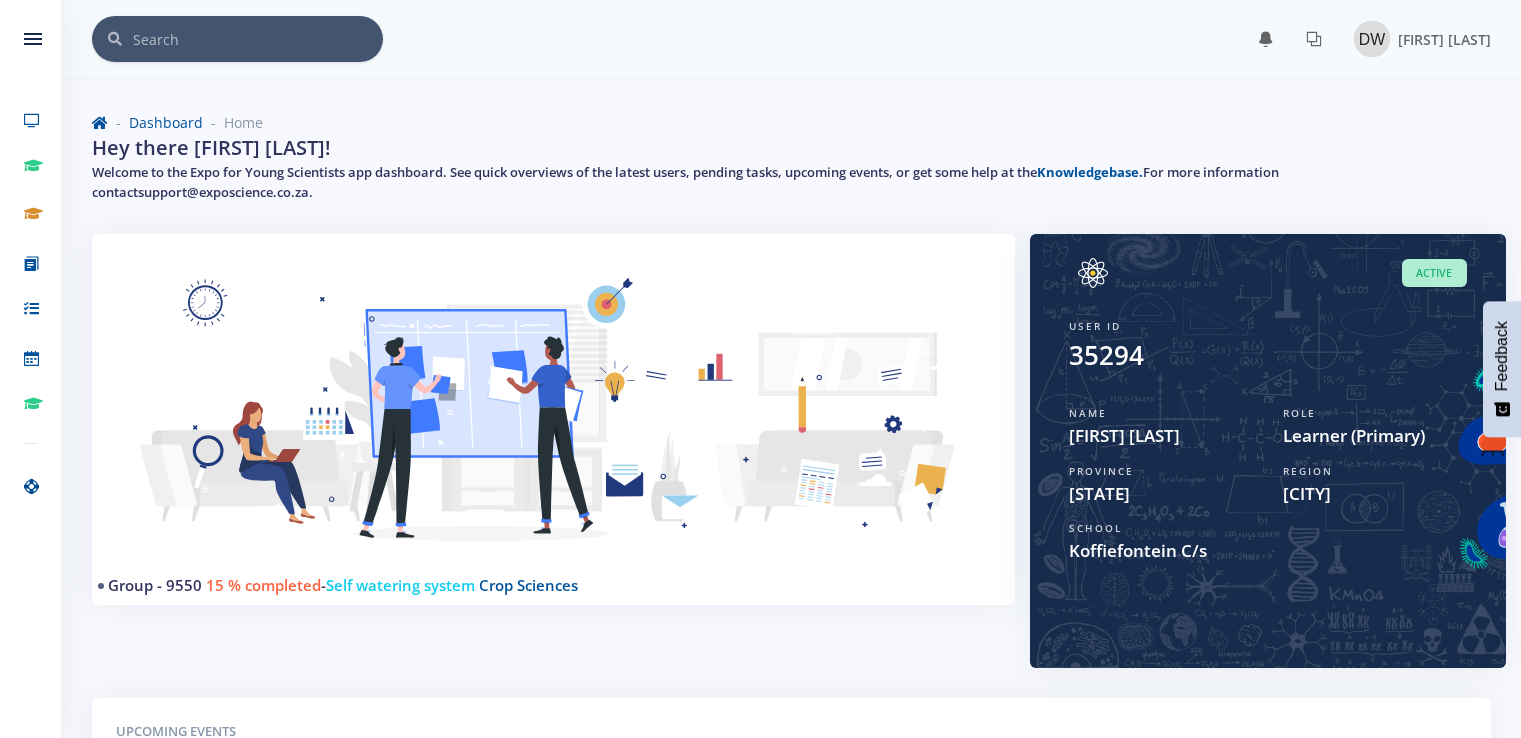 scroll, scrollTop: 0, scrollLeft: 0, axis: both 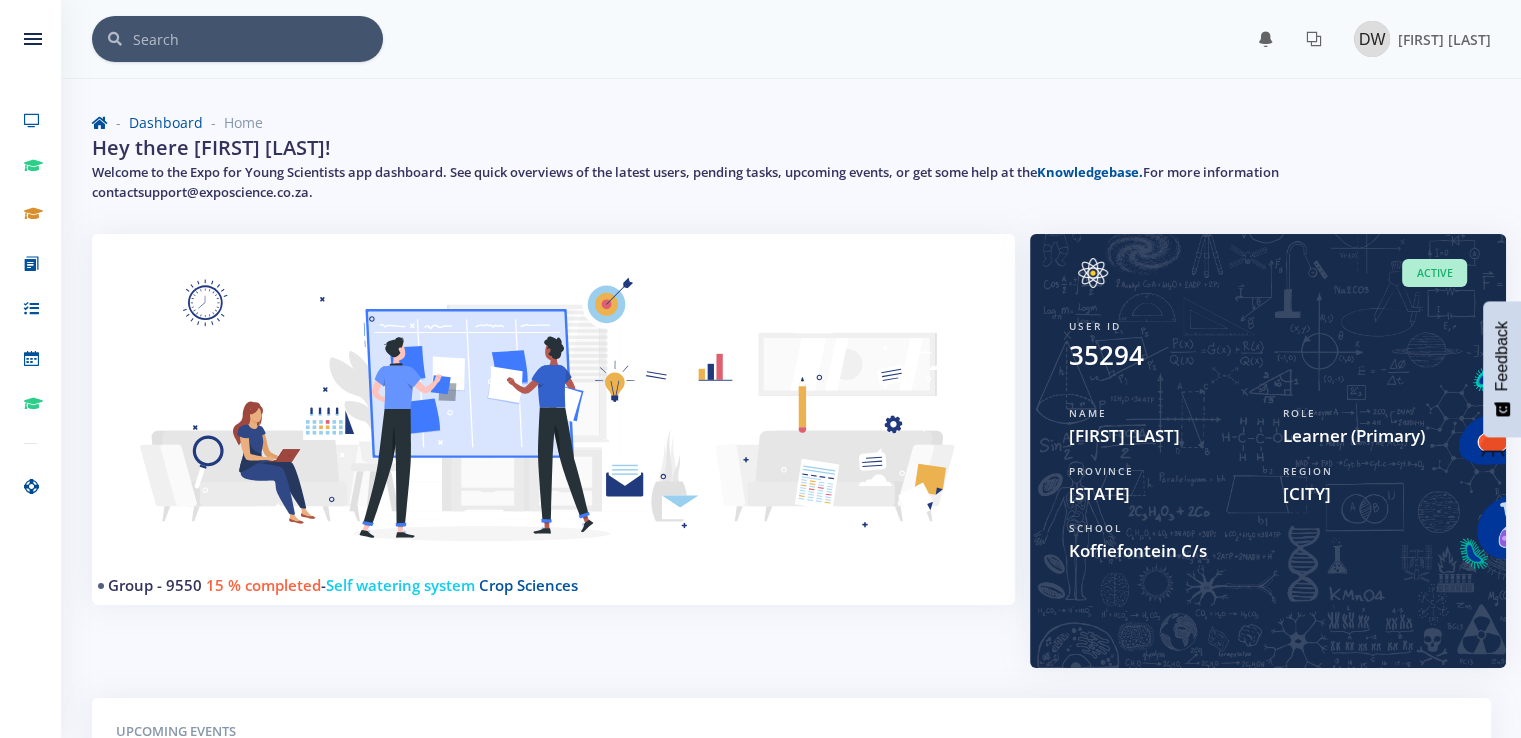 click on "Group - 9550
15
% completed  -
Self watering system
Crop Sciences" at bounding box center (553, 466) 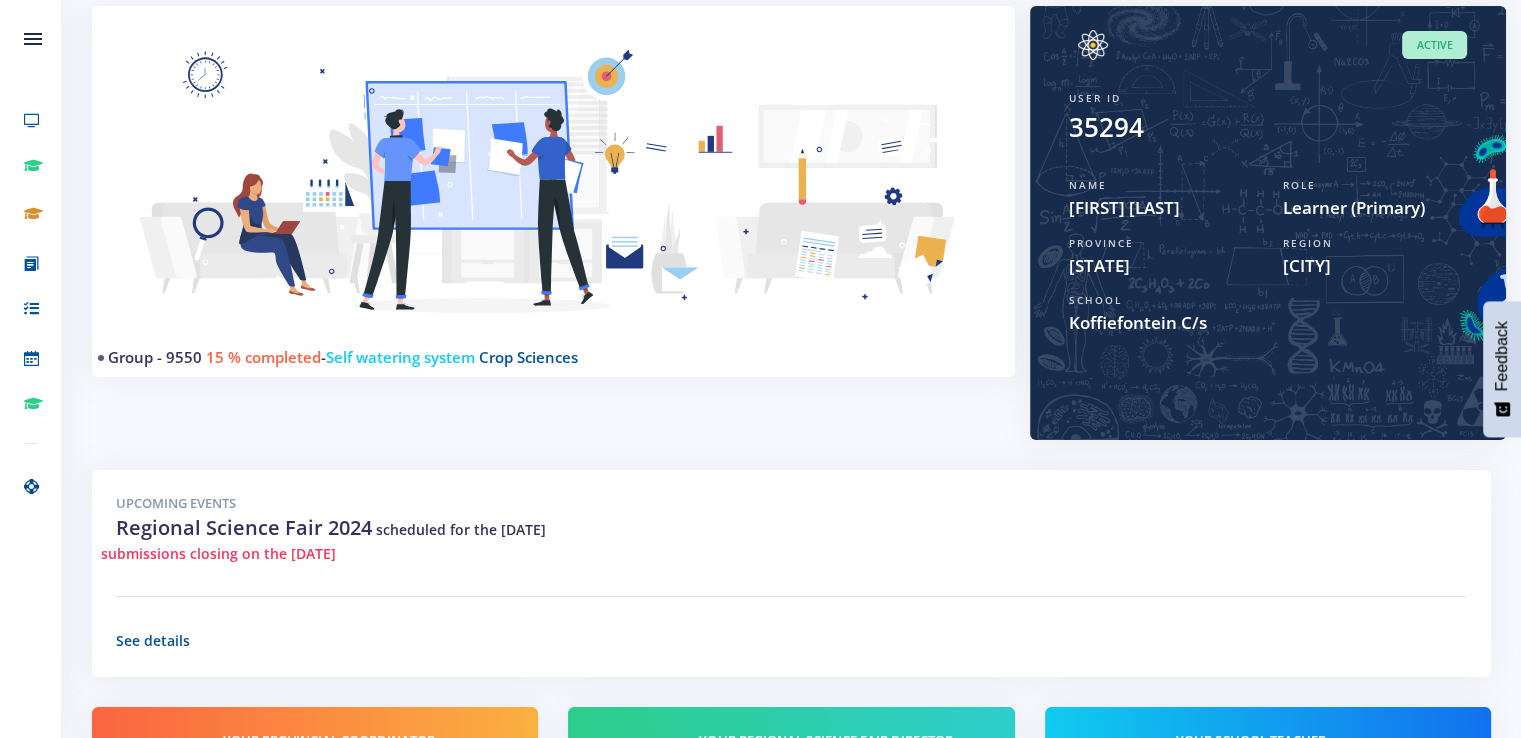 scroll, scrollTop: 76, scrollLeft: 0, axis: vertical 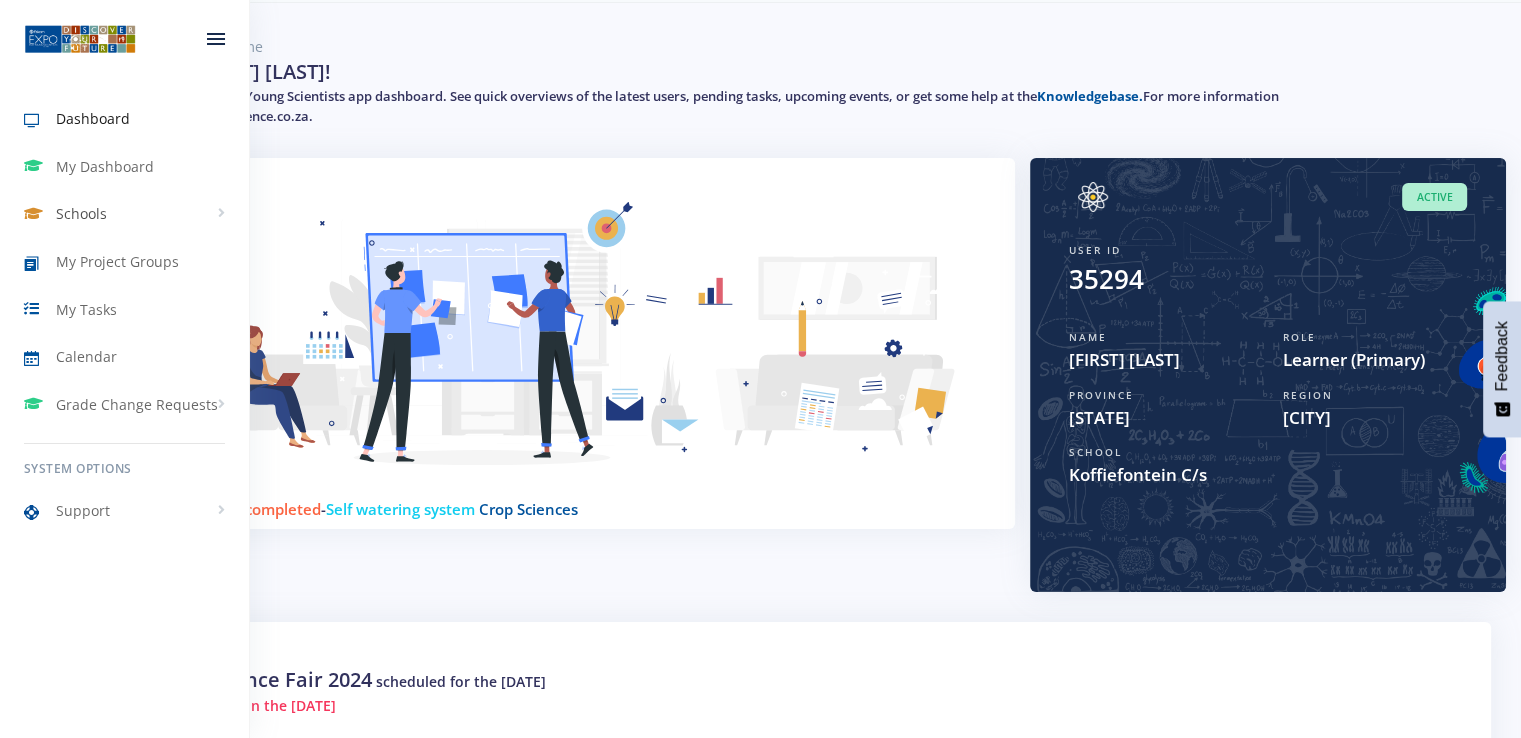 click on "Schools" at bounding box center (124, 214) 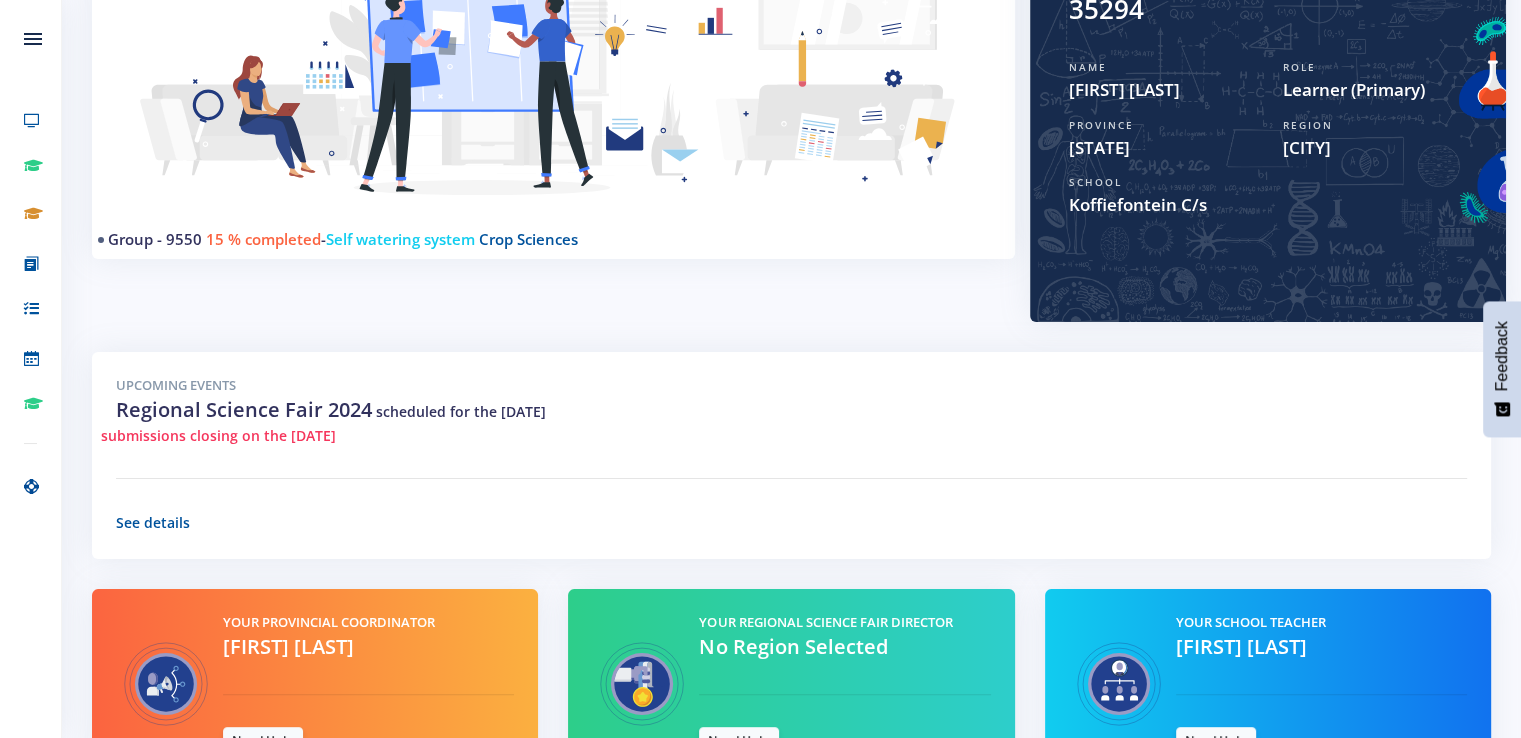 scroll, scrollTop: 476, scrollLeft: 0, axis: vertical 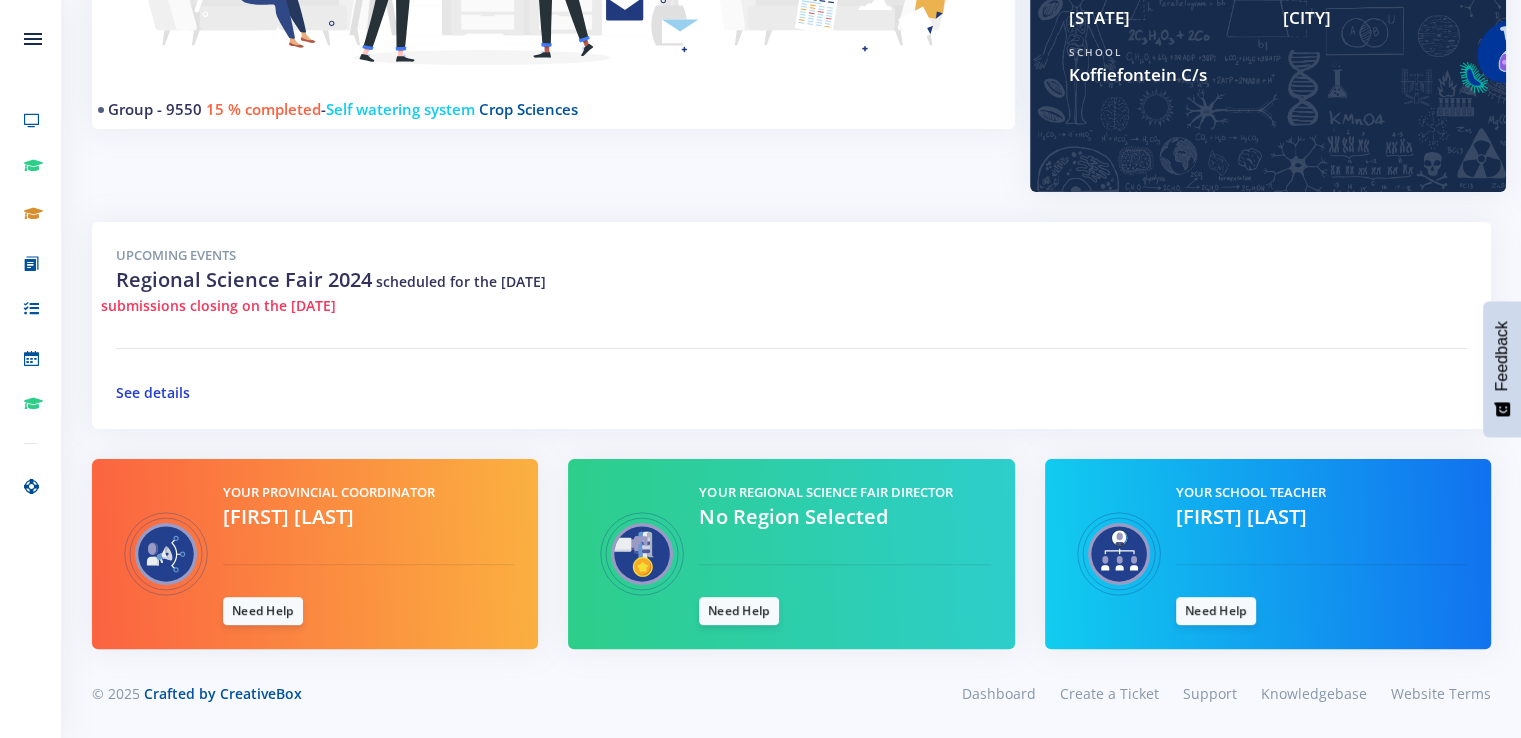 click on "See details" at bounding box center [153, 392] 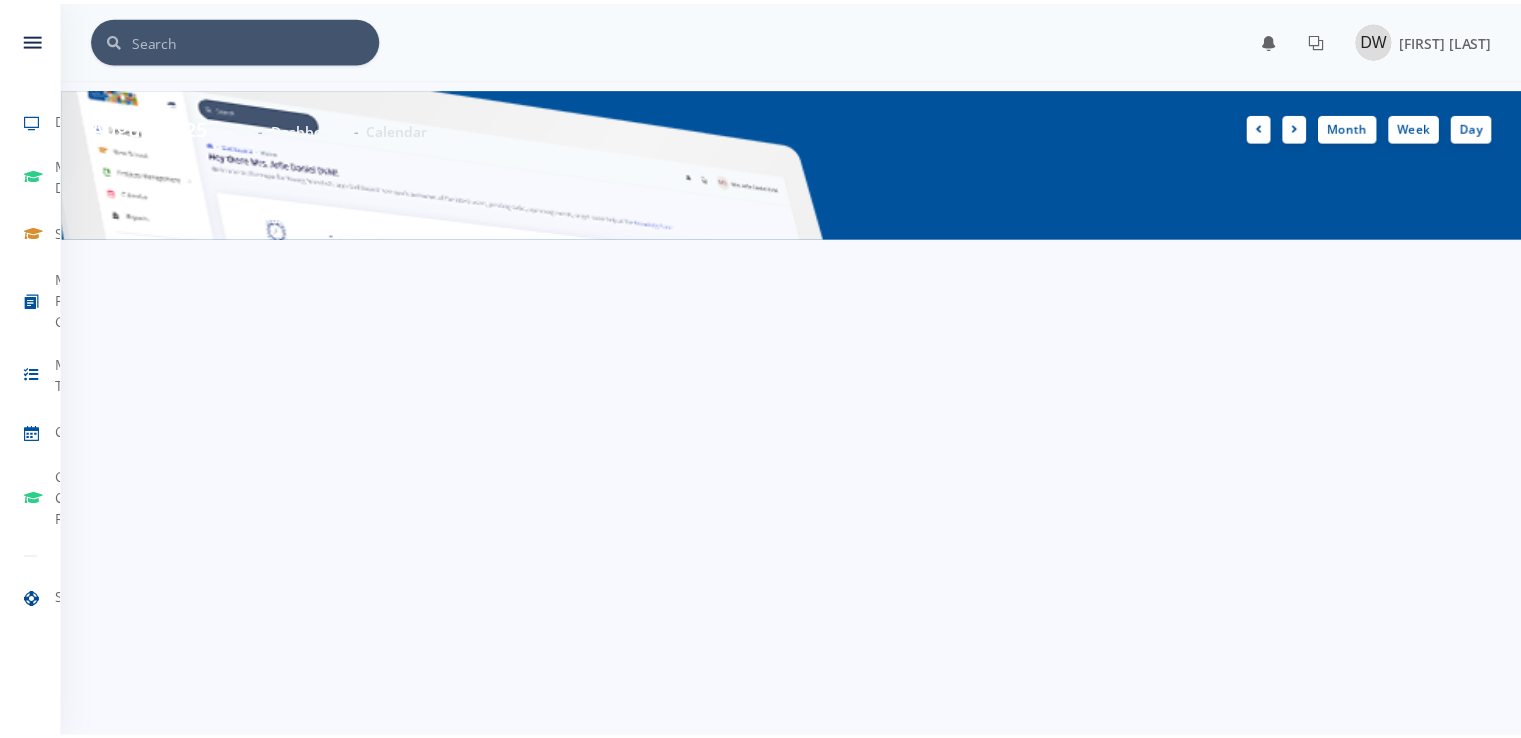 scroll, scrollTop: 0, scrollLeft: 0, axis: both 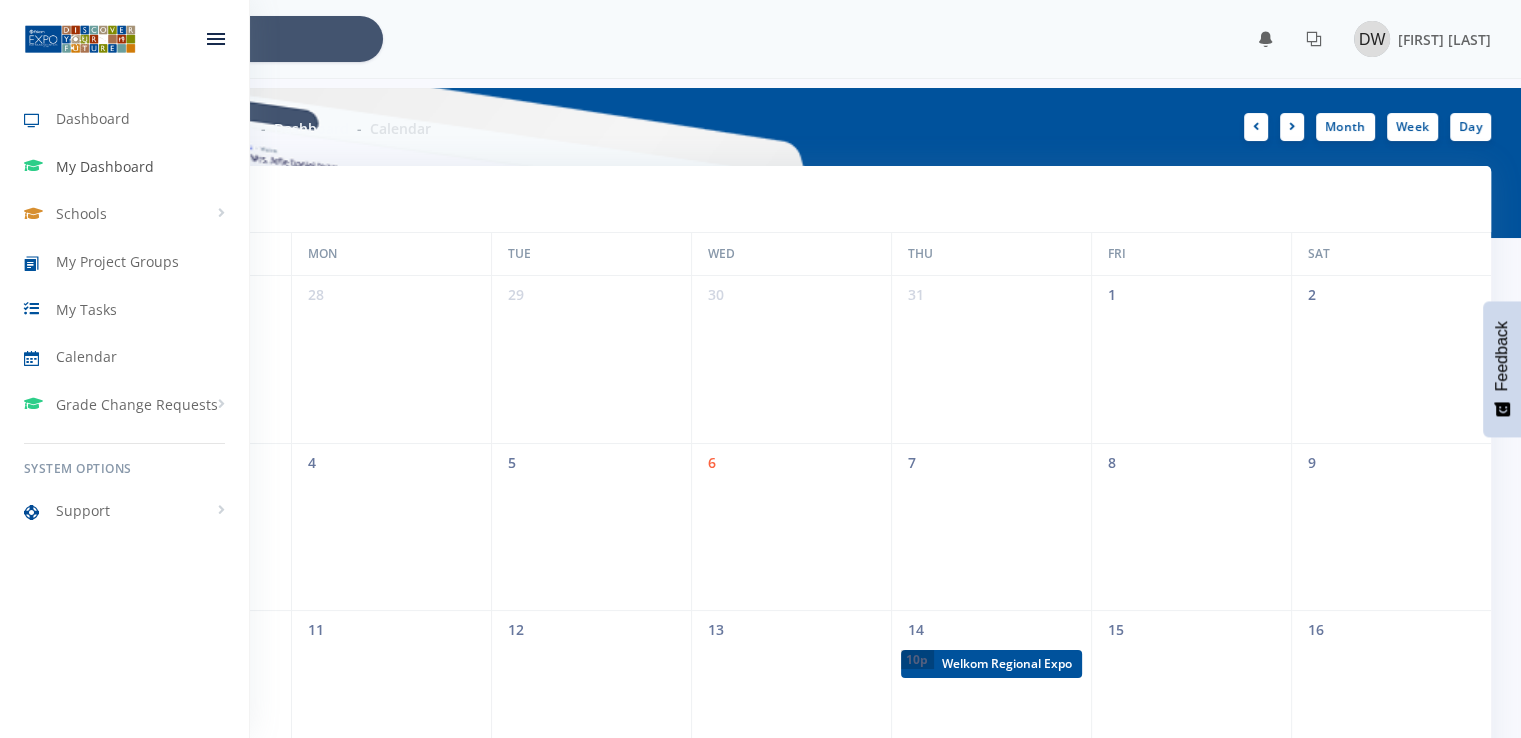 click at bounding box center [40, 166] 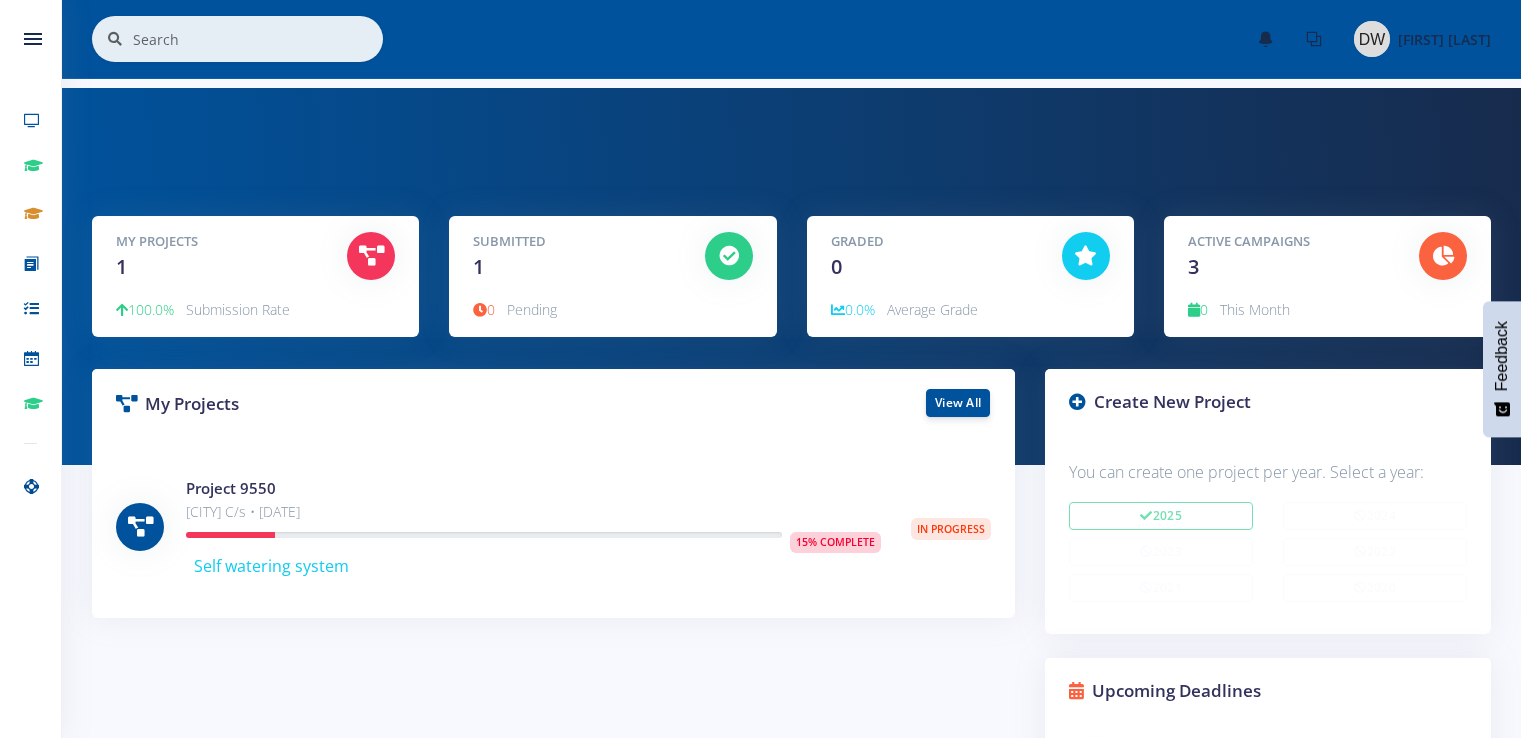 scroll, scrollTop: 0, scrollLeft: 0, axis: both 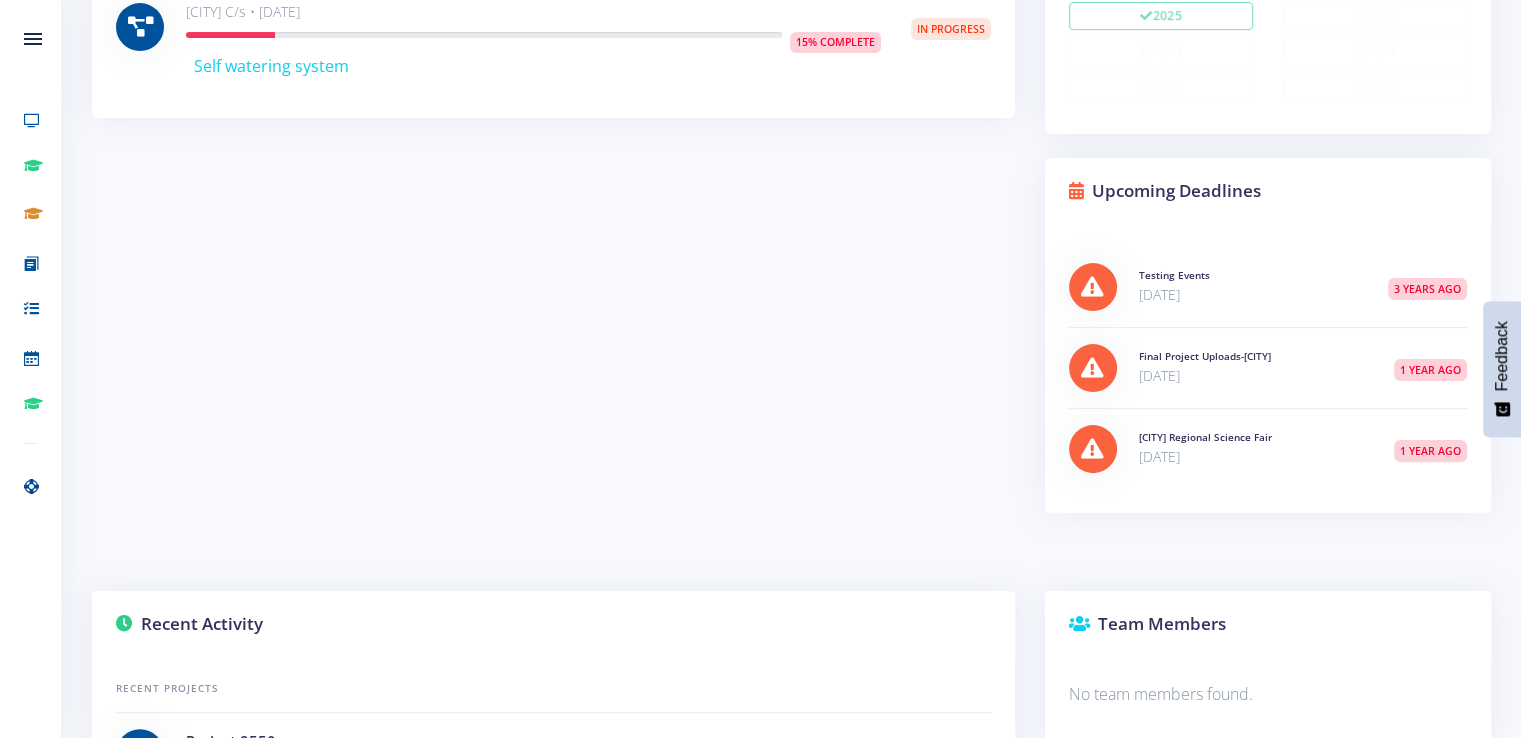 click on "Jul 23, 2024" at bounding box center [1251, 457] 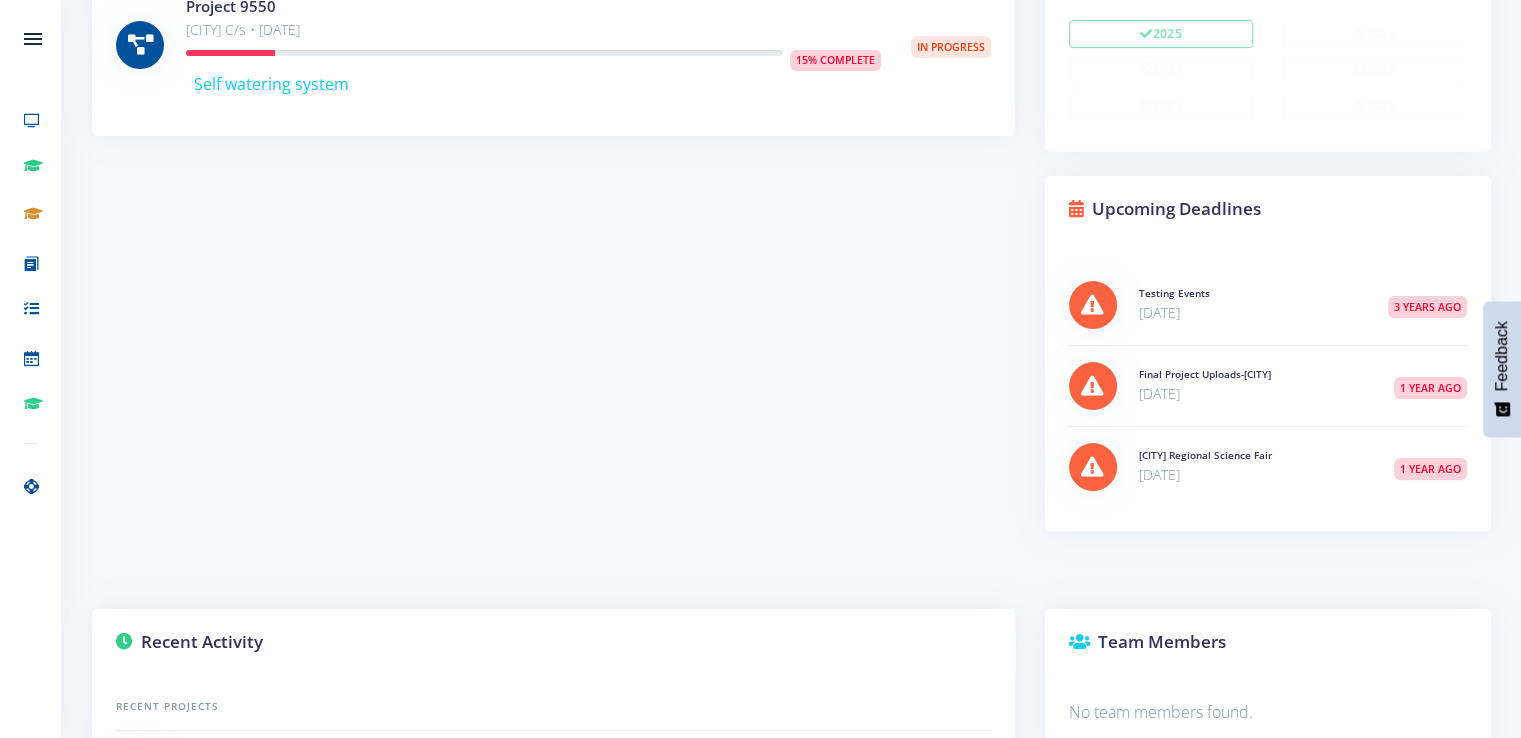 scroll, scrollTop: 0, scrollLeft: 0, axis: both 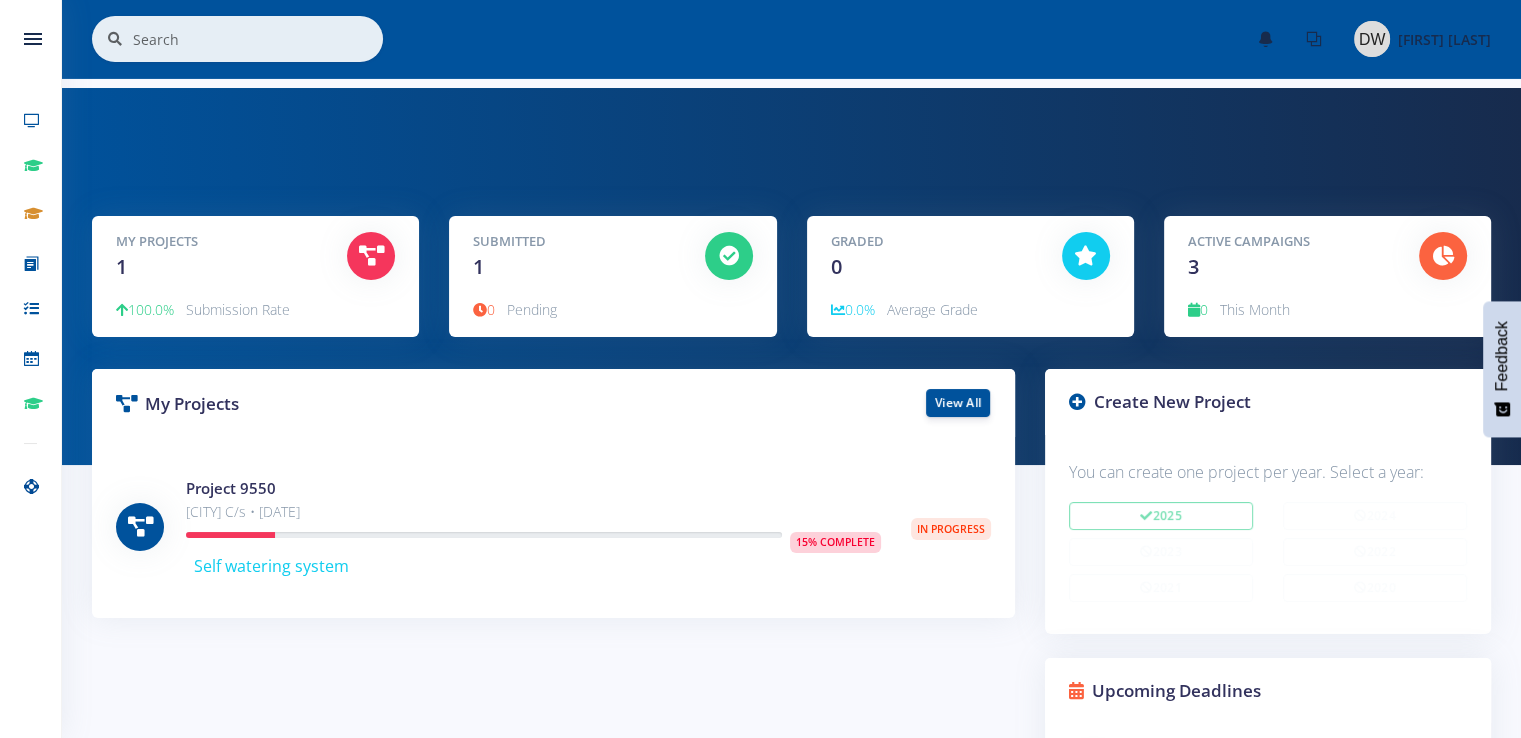 click on "My Projects
1
100.0%
Submission Rate
1" at bounding box center [791, 276] 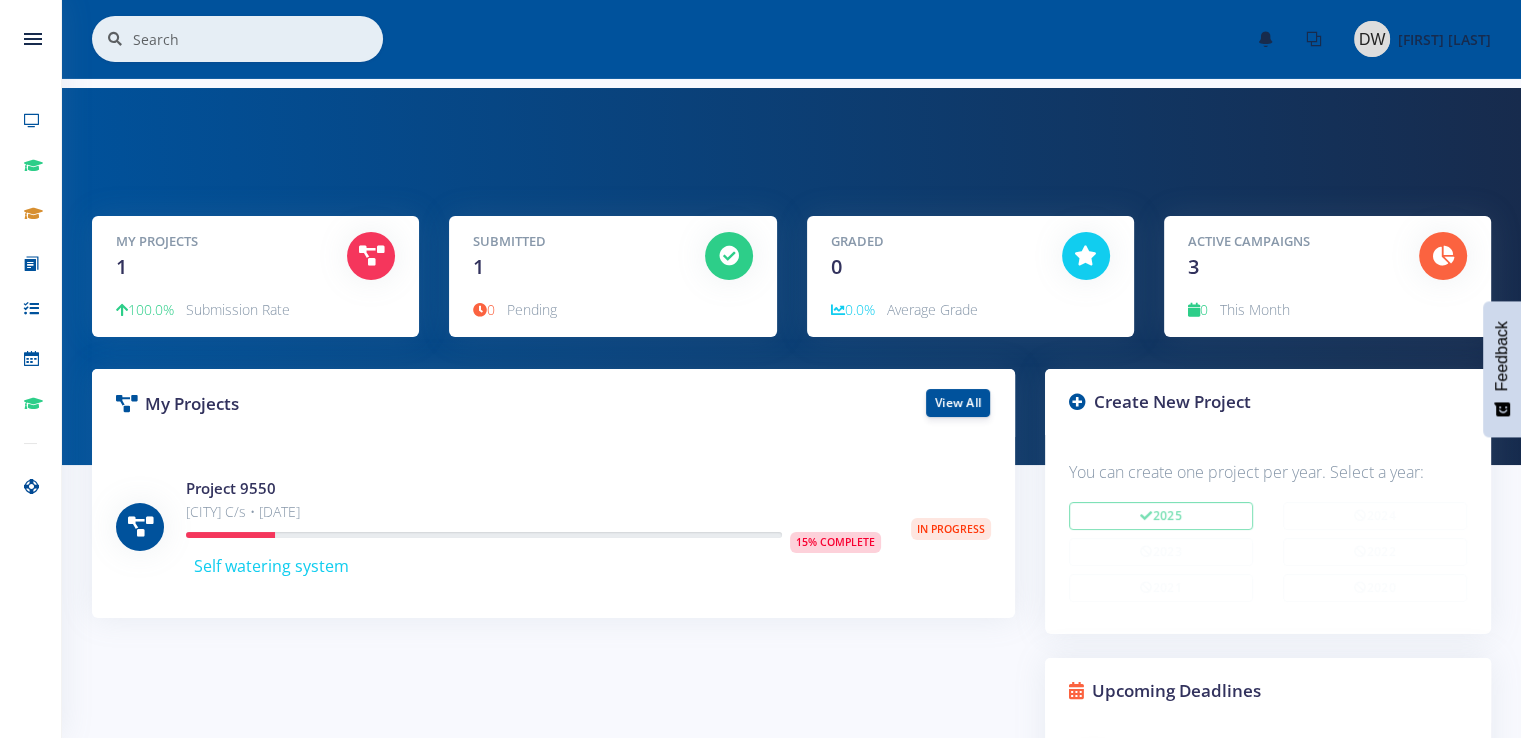 click on "0" at bounding box center (484, 309) 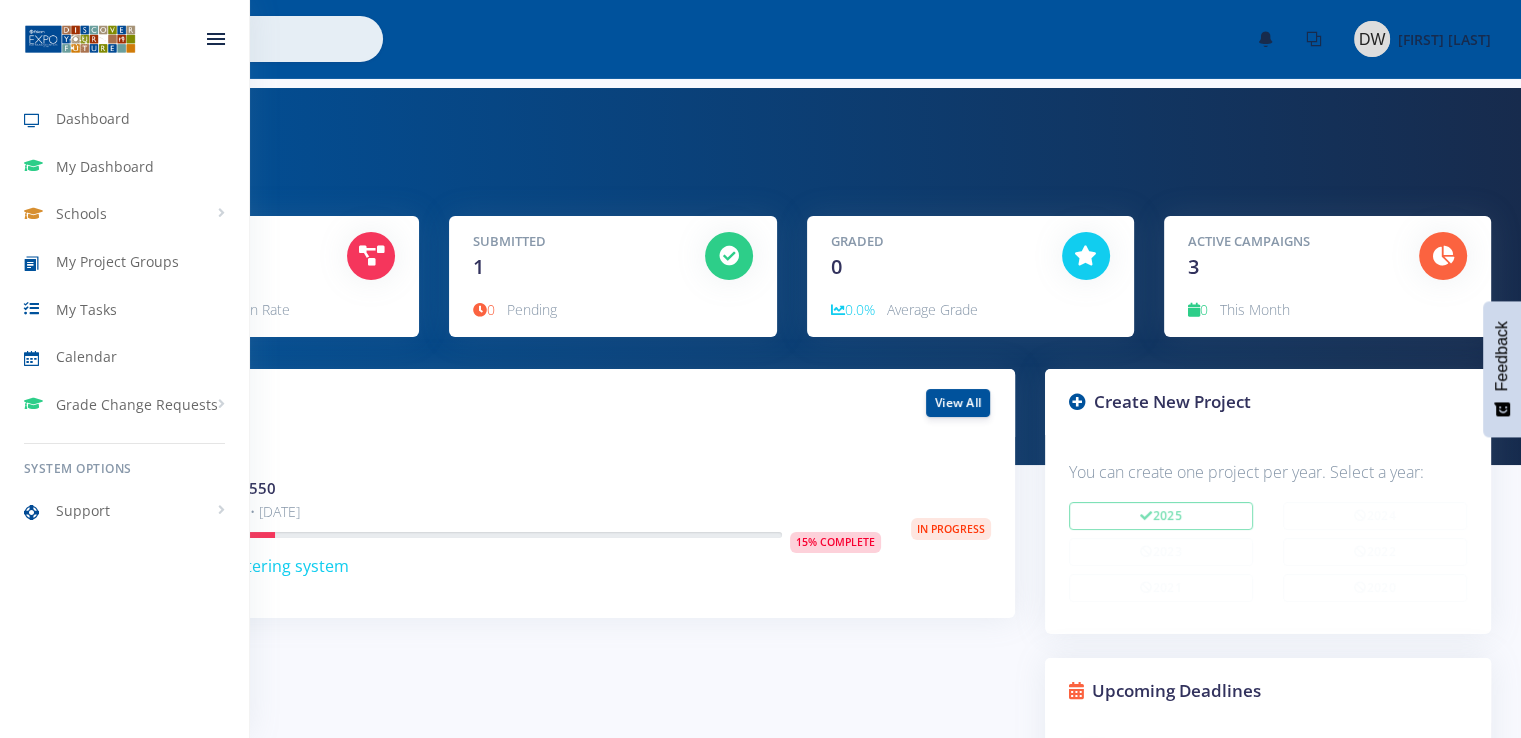 click at bounding box center (80, 39) 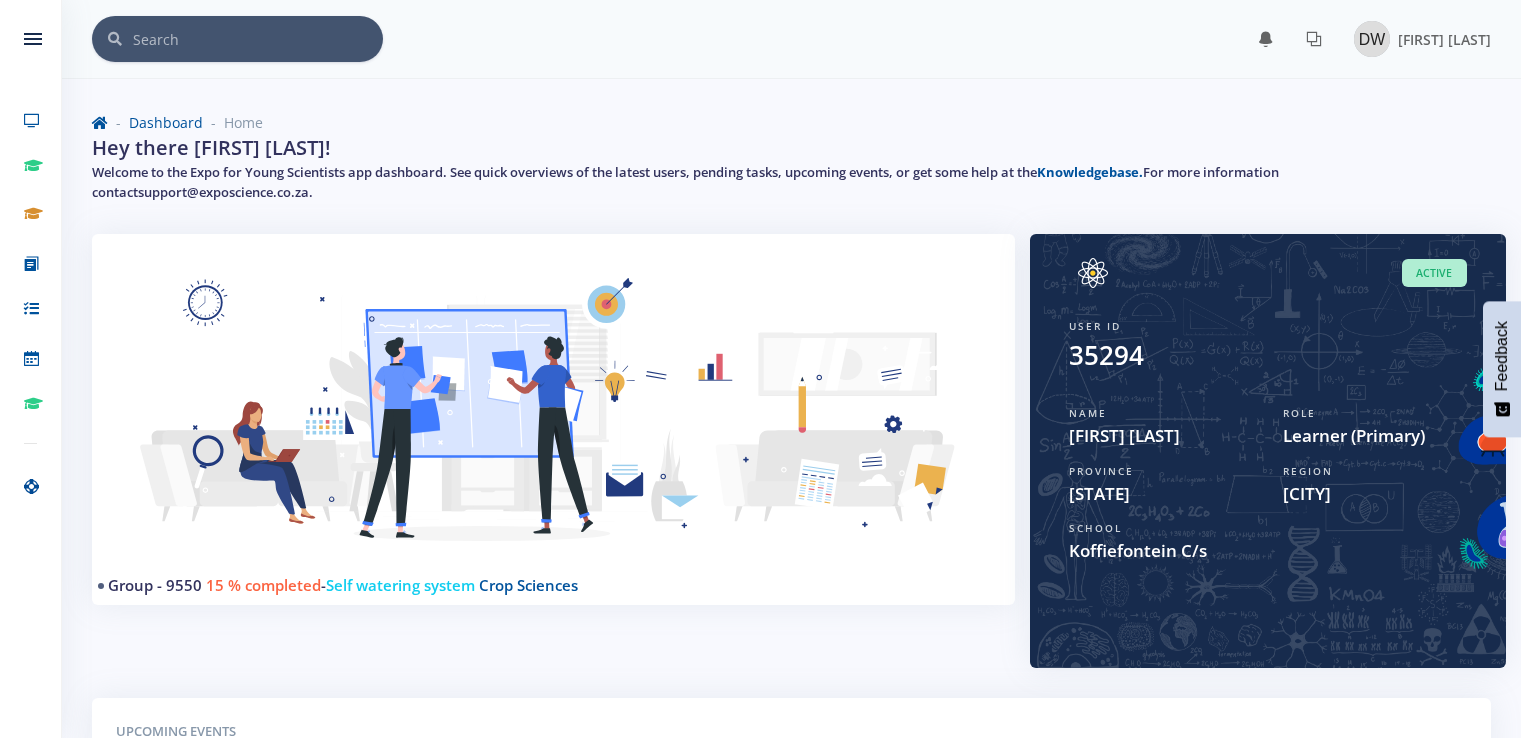 scroll, scrollTop: 0, scrollLeft: 0, axis: both 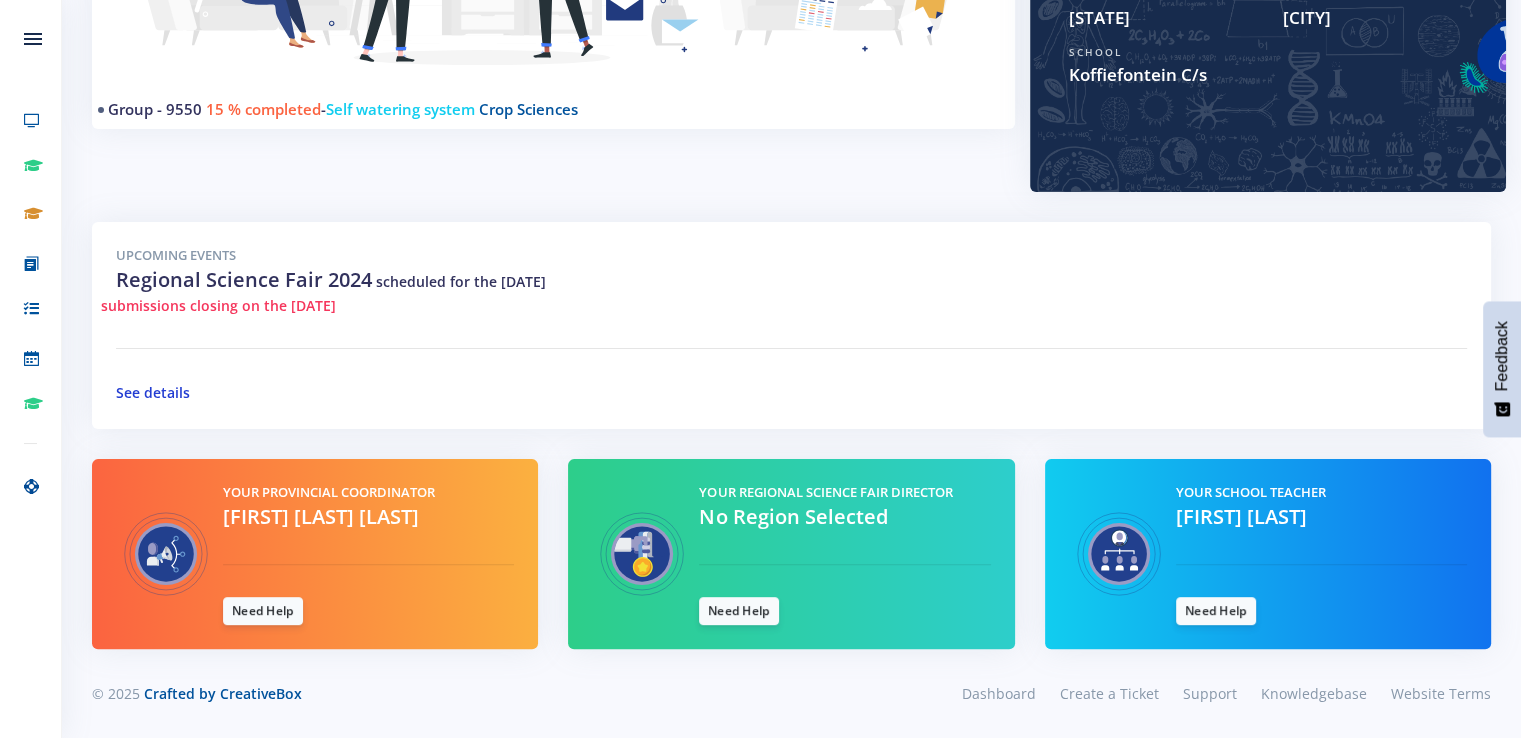click on "See details" at bounding box center (153, 392) 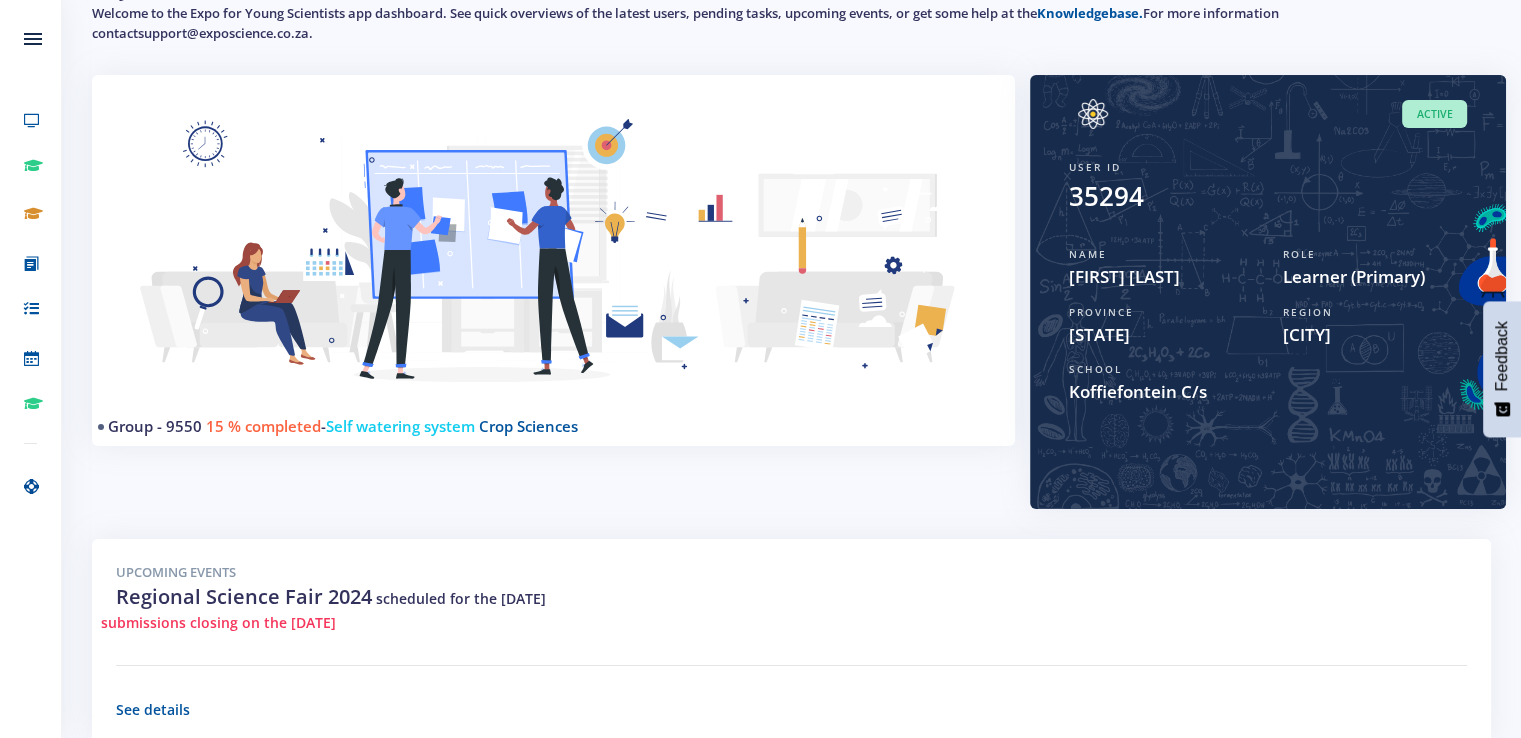 scroll, scrollTop: 0, scrollLeft: 0, axis: both 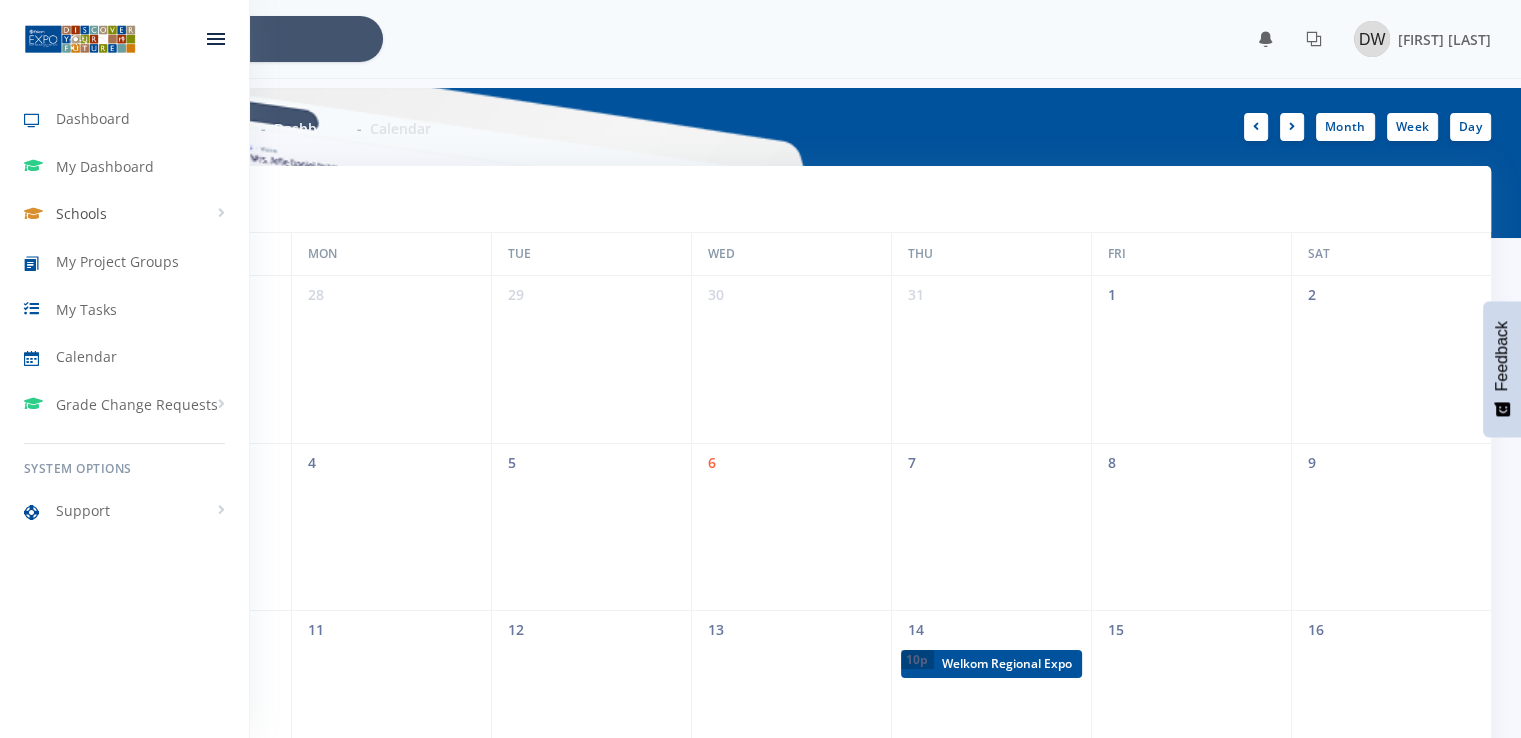click on "Schools" at bounding box center [124, 214] 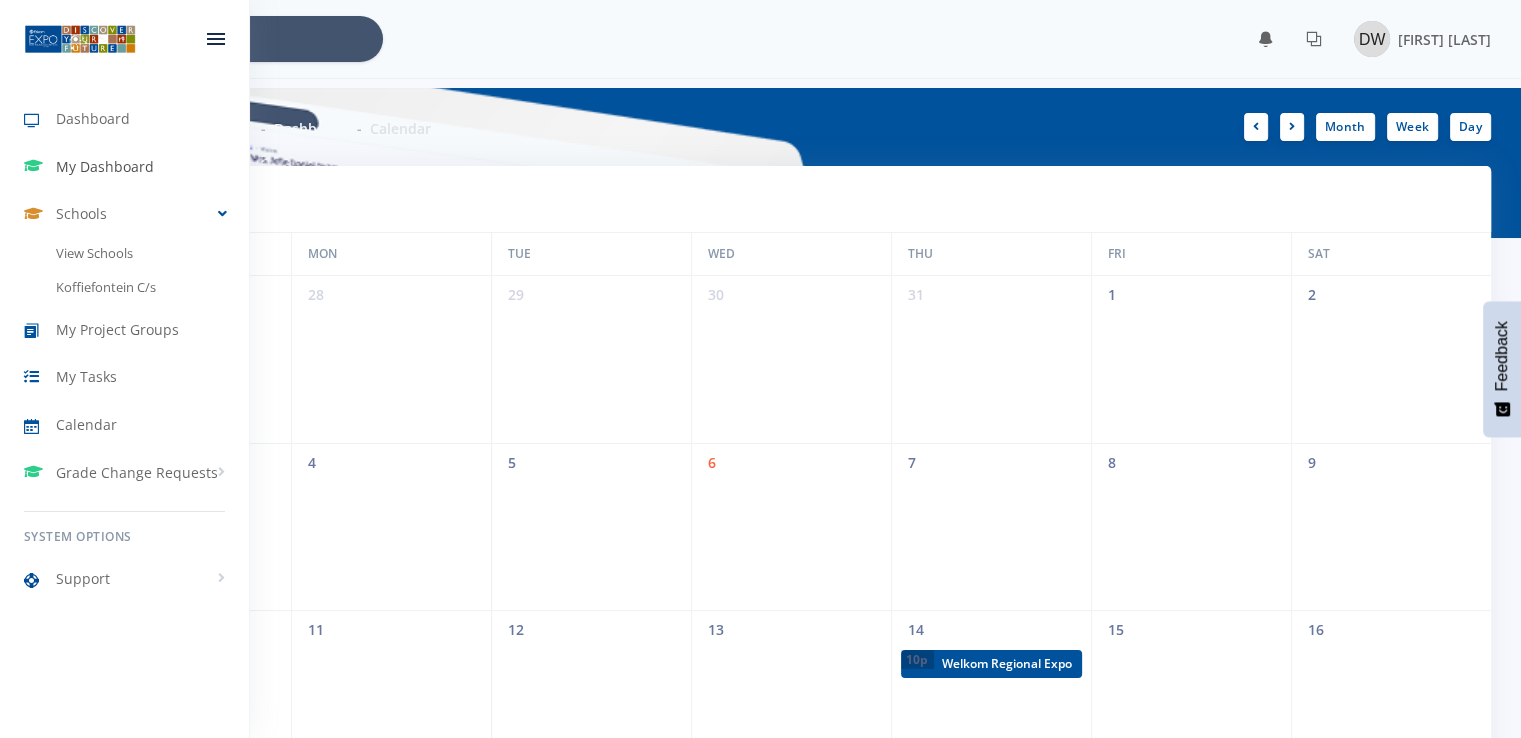click on "My Dashboard" at bounding box center [105, 166] 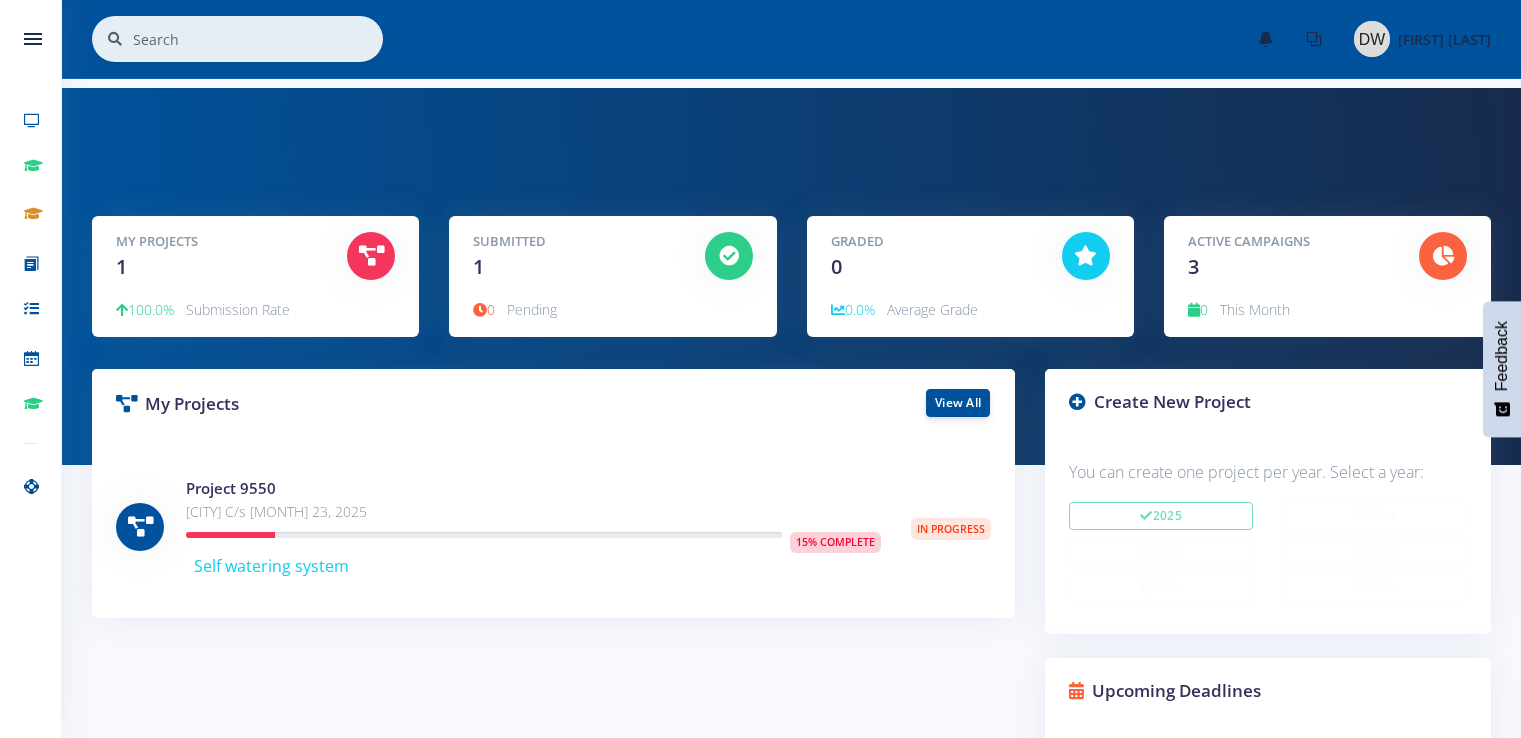 scroll, scrollTop: 0, scrollLeft: 0, axis: both 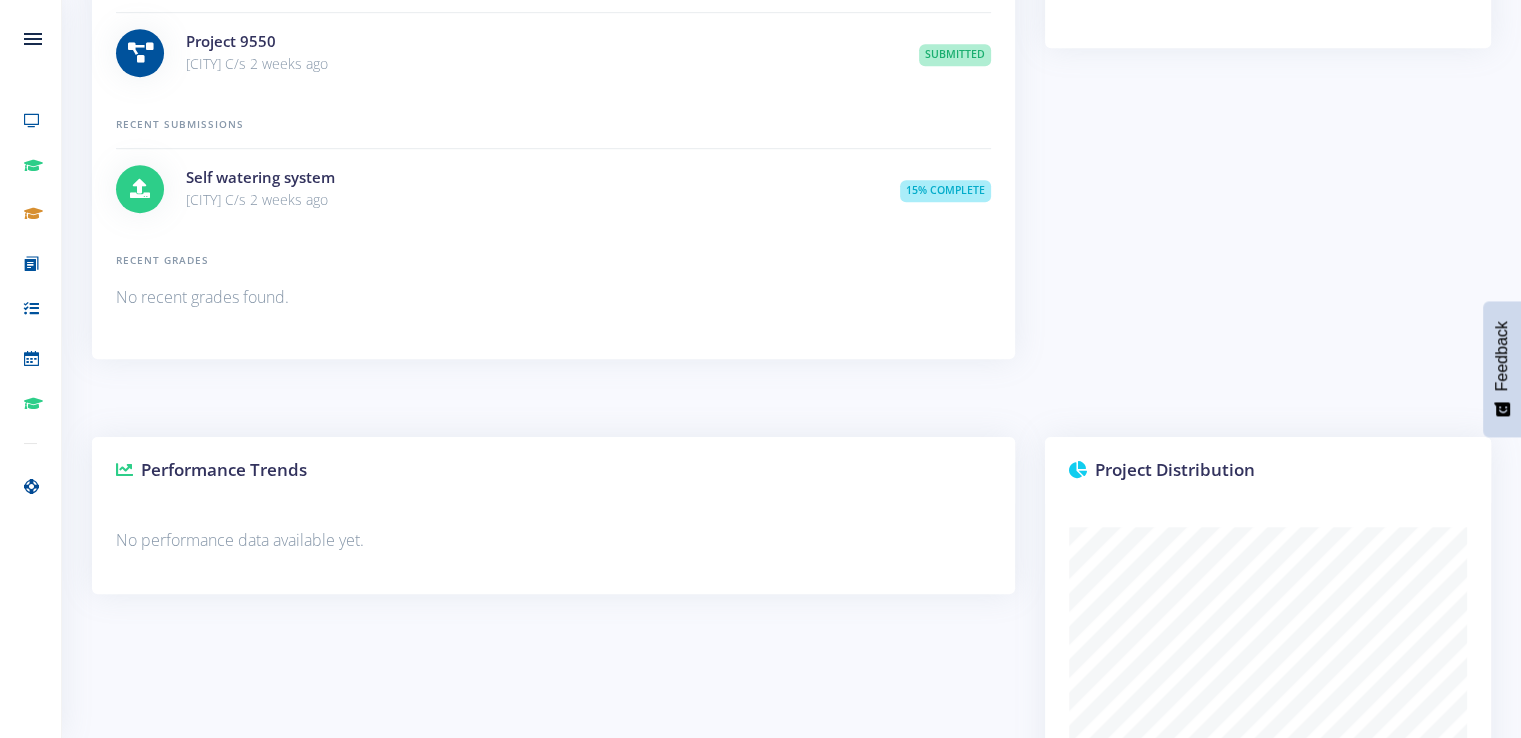 click on "[CITY] C/s
2 weeks ago" at bounding box center (528, 200) 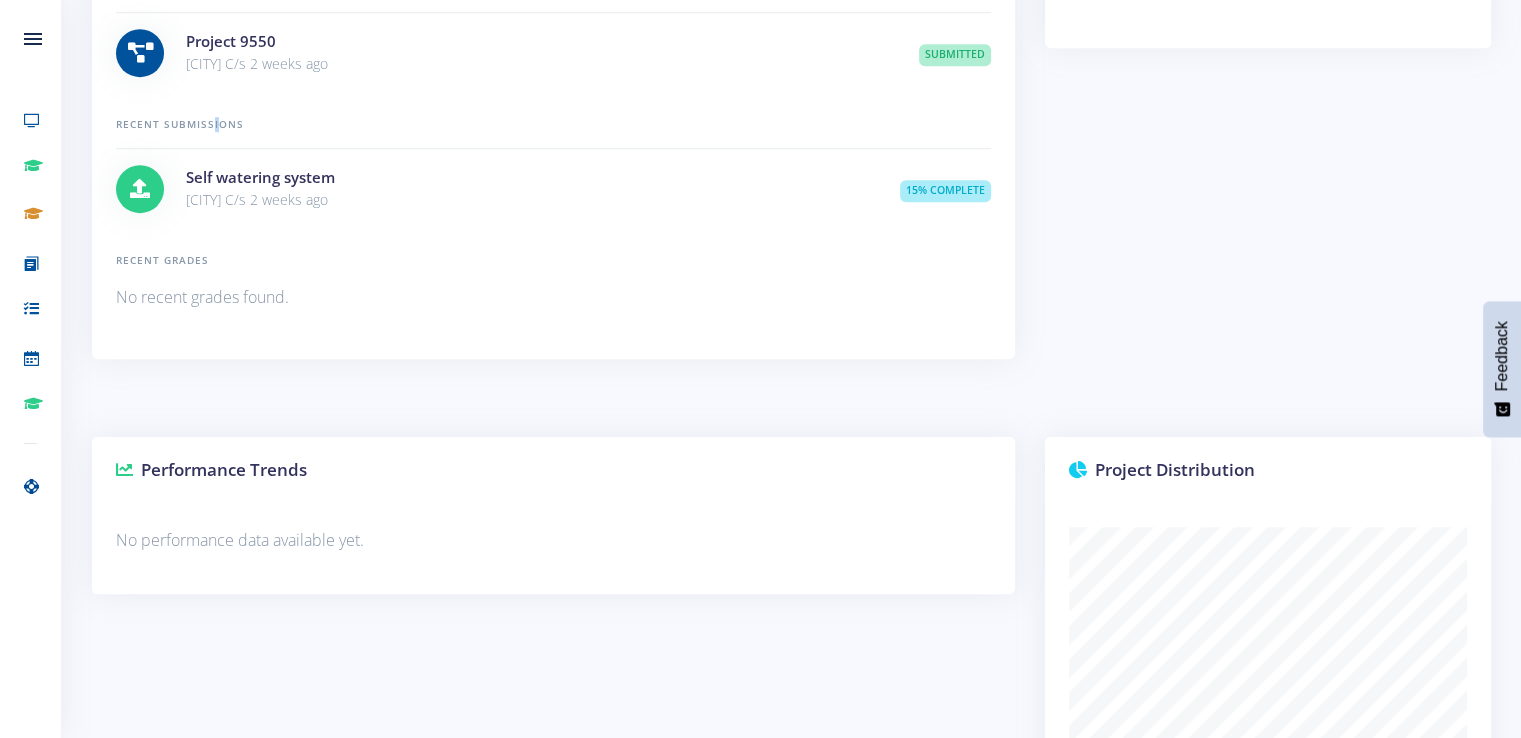 click on "Recent Submissions" at bounding box center (553, 124) 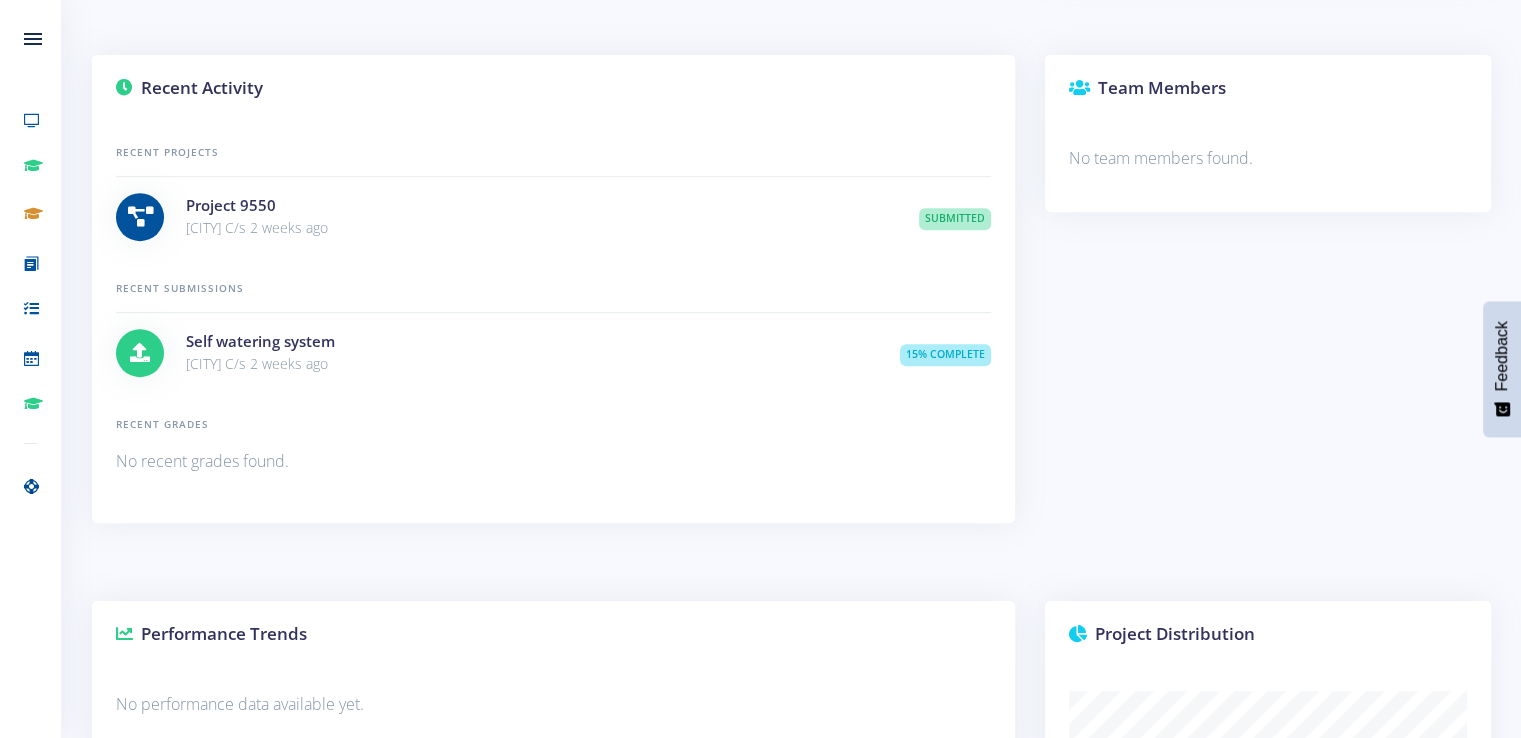 scroll, scrollTop: 1100, scrollLeft: 0, axis: vertical 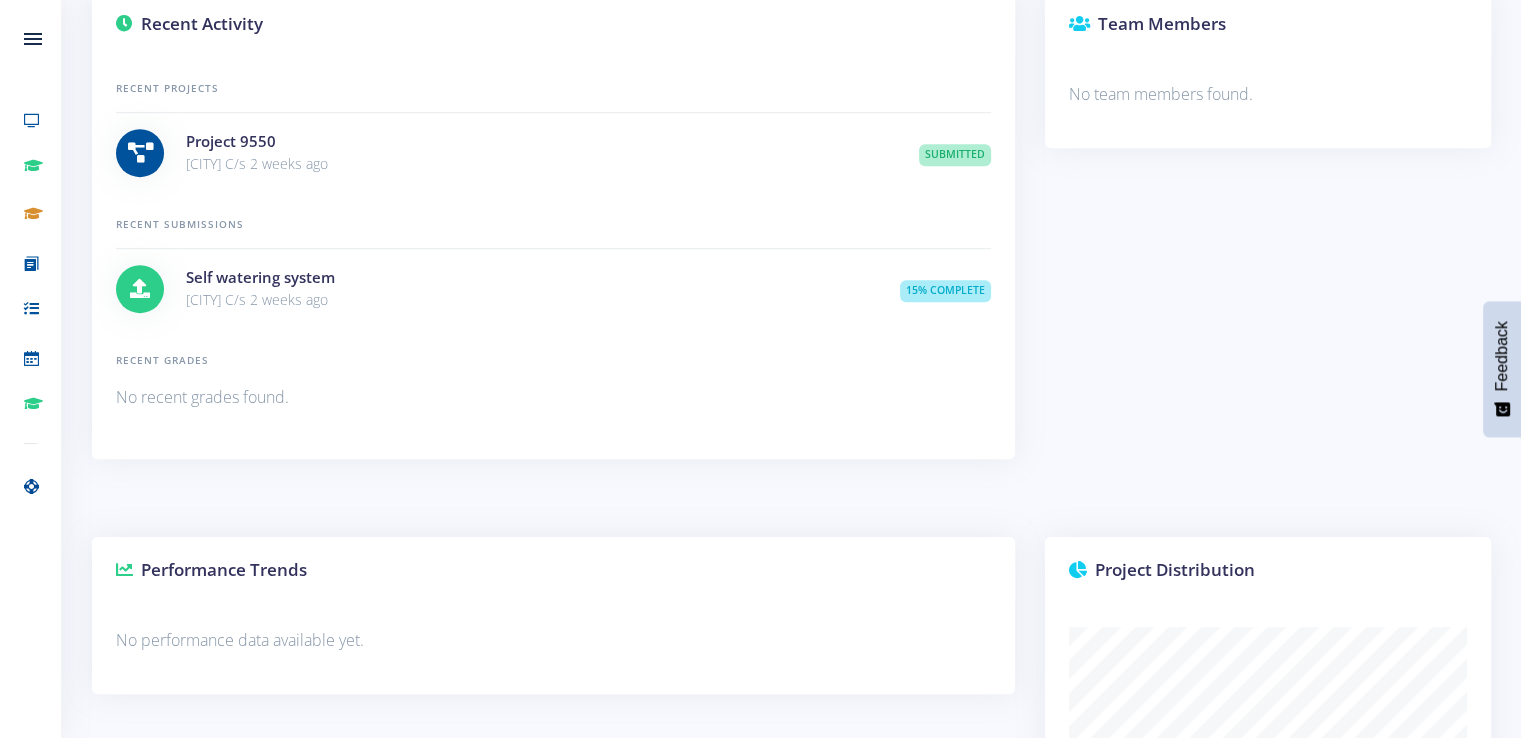 click on "Recent Projects
Project 9550
Submitted" at bounding box center [553, 258] 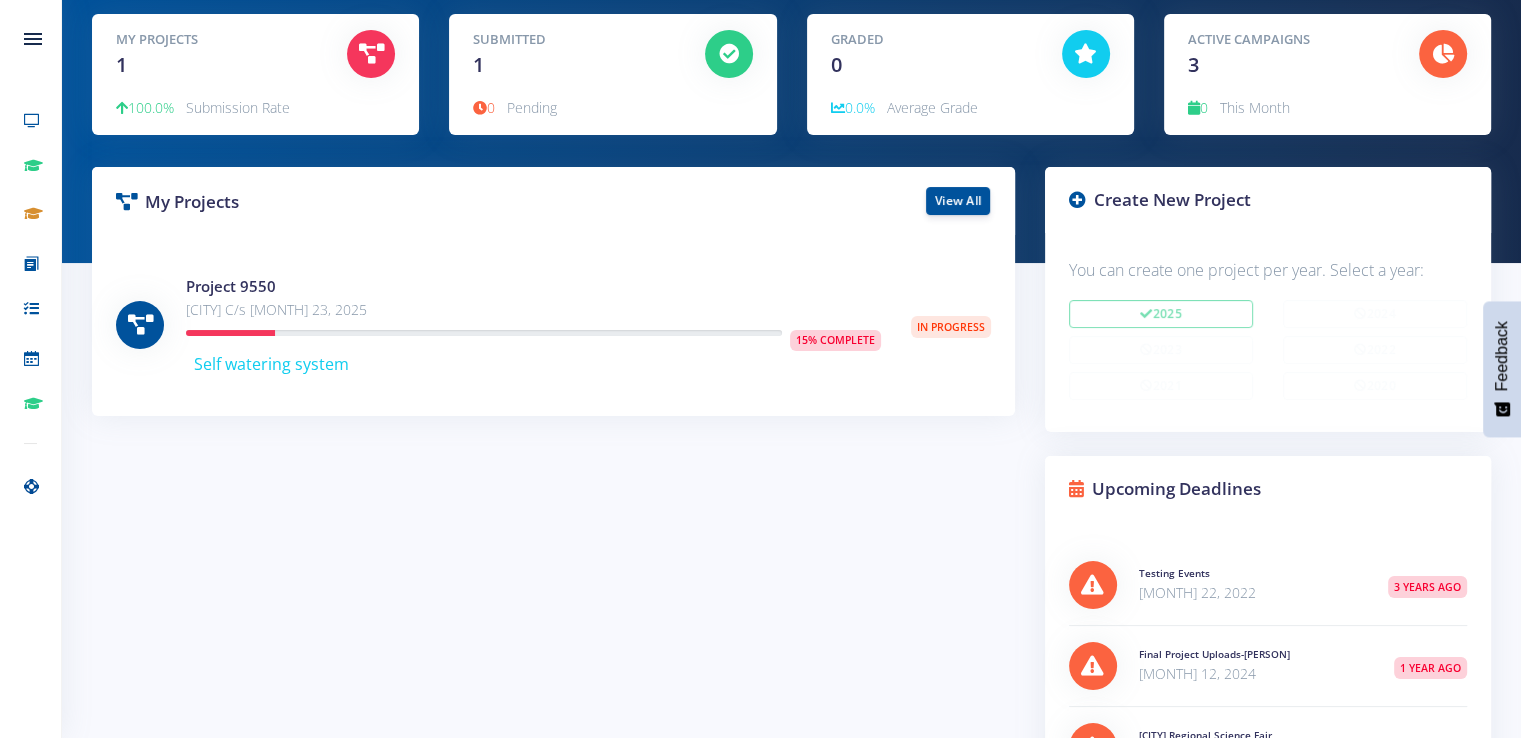 scroll, scrollTop: 0, scrollLeft: 0, axis: both 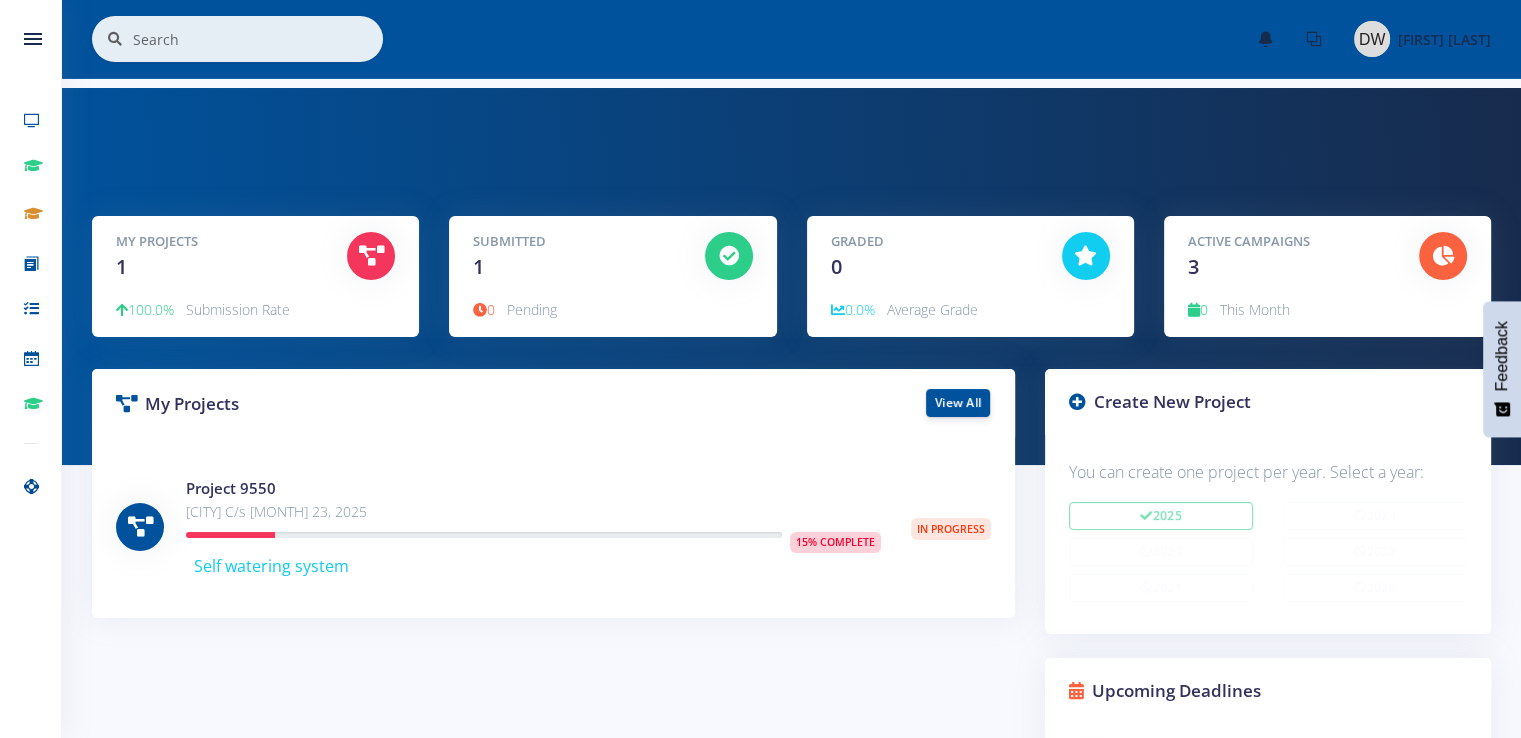 click on "Project 9550
[CITY] C/s
[MONTH] 23, 2025" at bounding box center (553, 527) 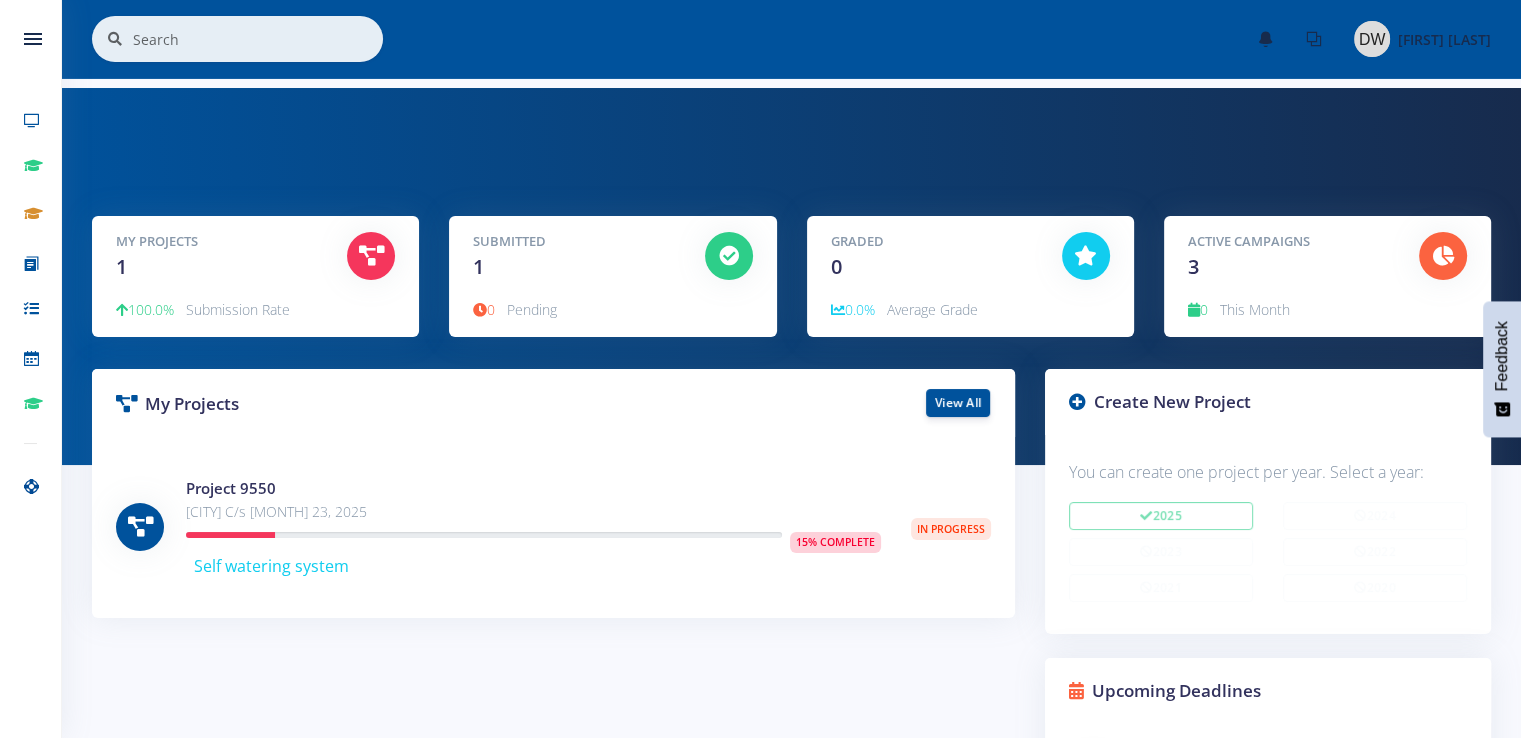 click on "In Progress" at bounding box center [951, 529] 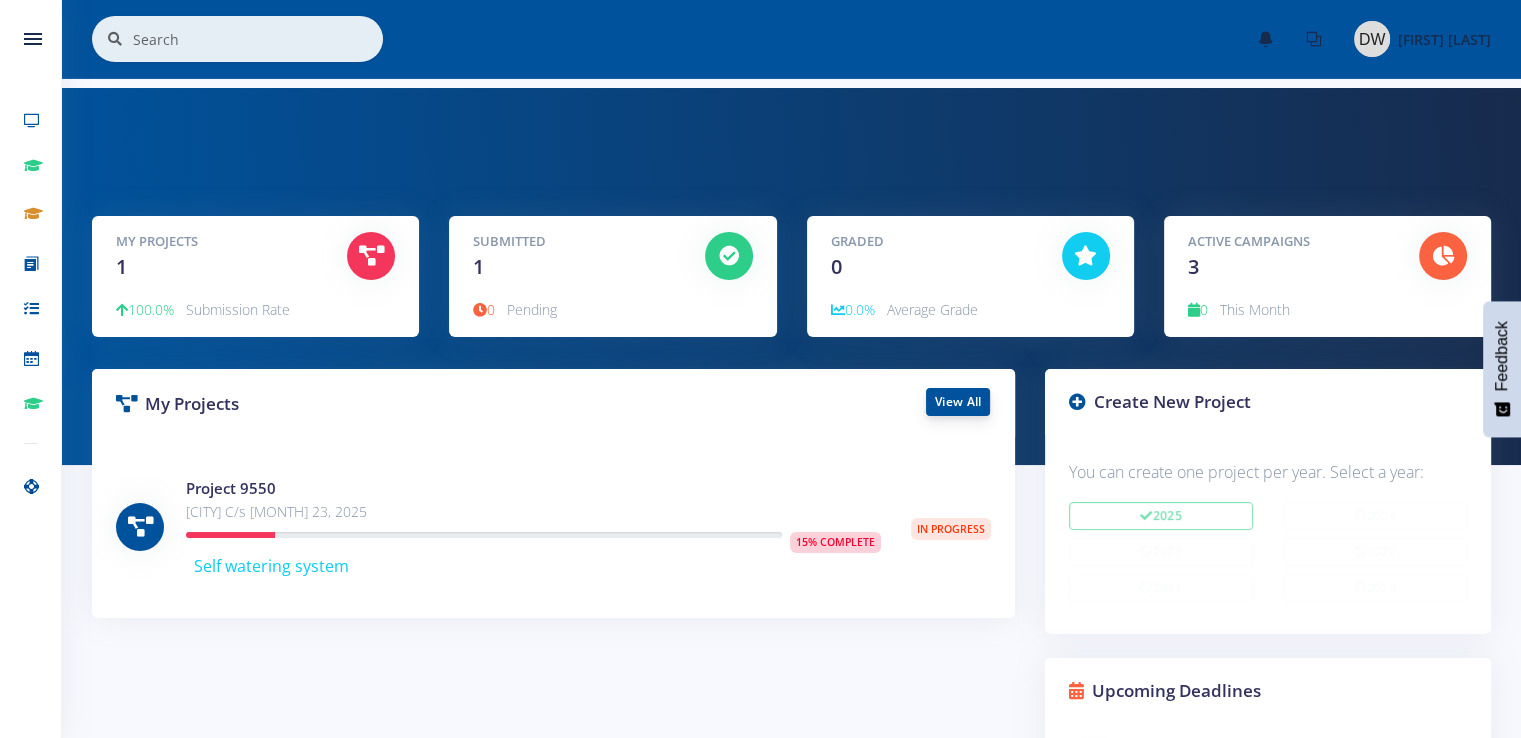click on "View All" at bounding box center [958, 402] 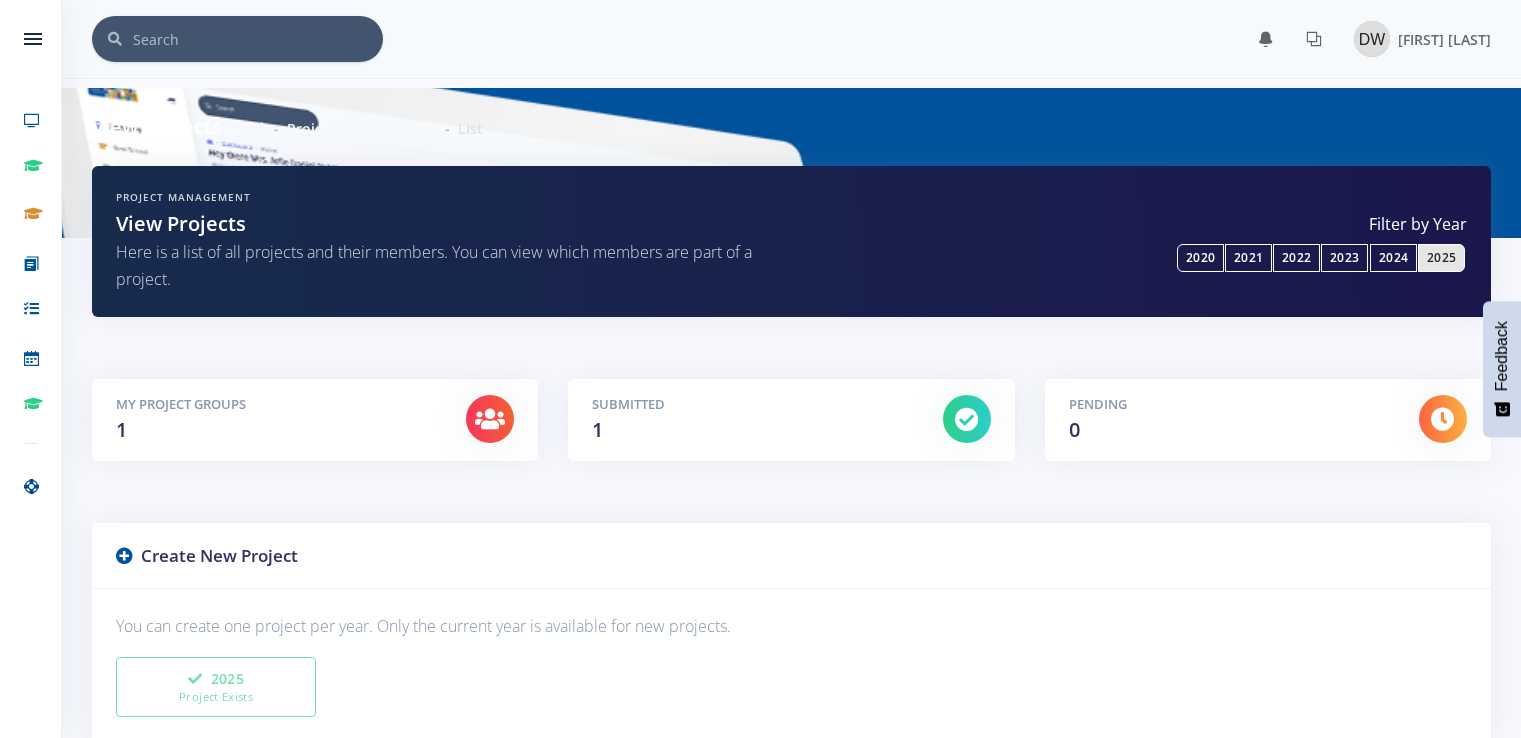 scroll, scrollTop: 0, scrollLeft: 0, axis: both 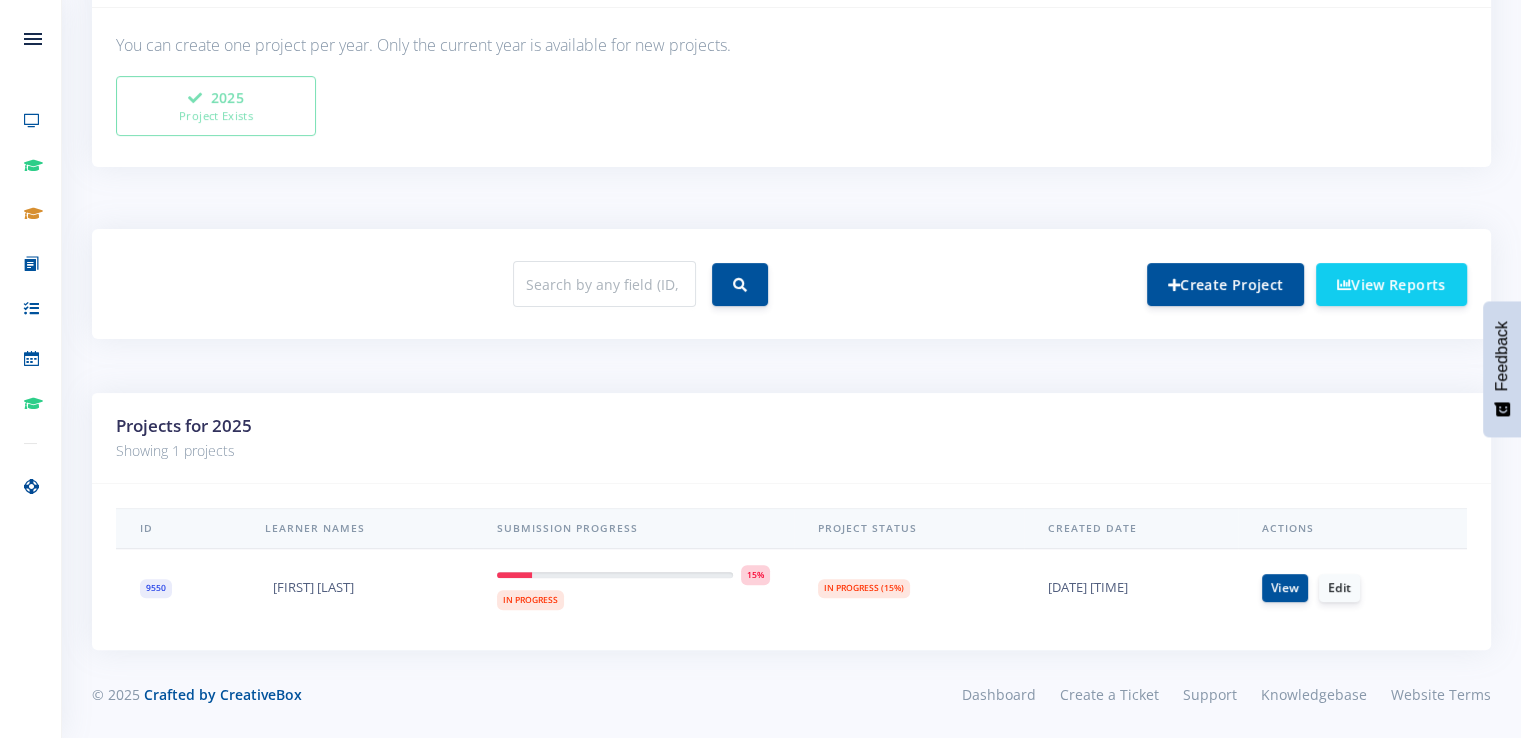 click at bounding box center (615, 575) 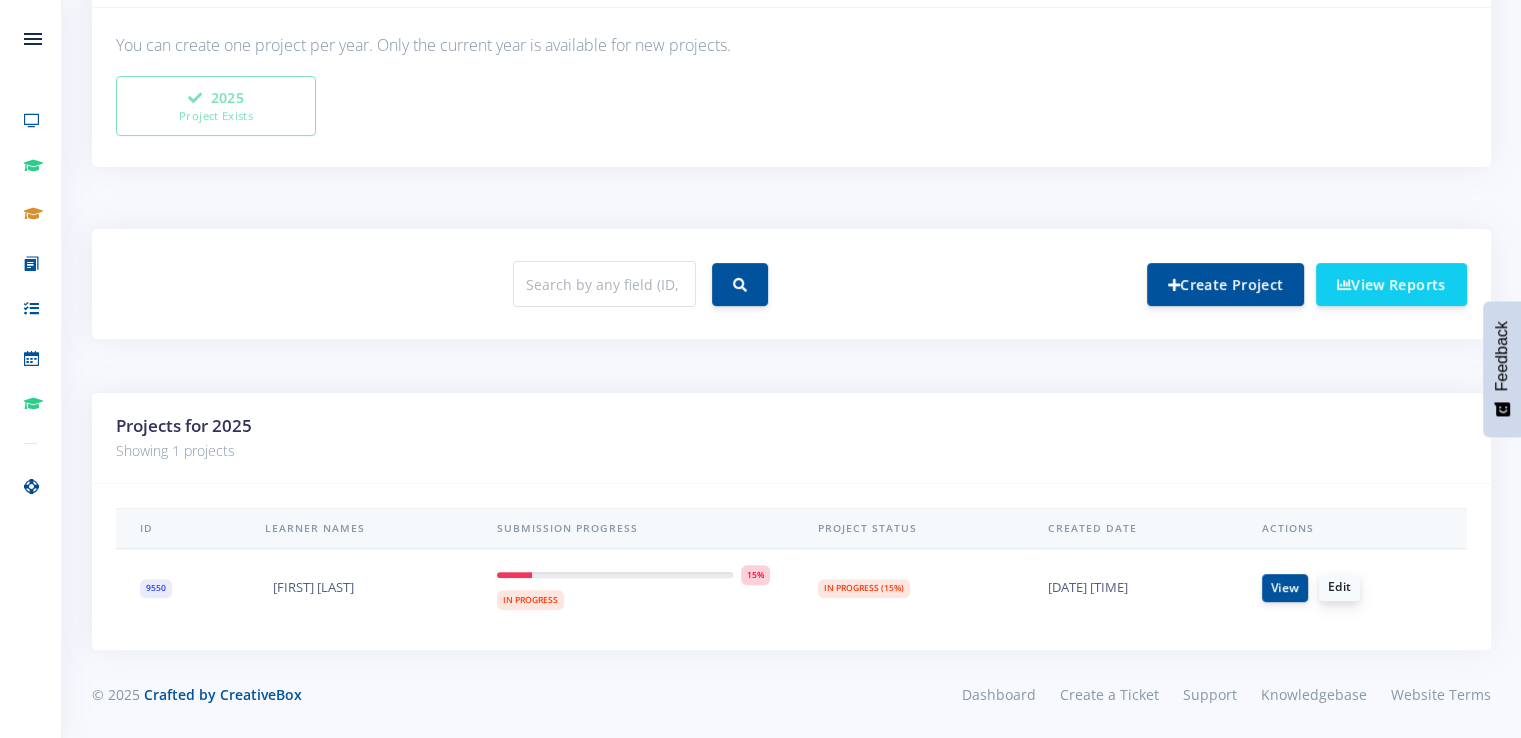 click on "Edit" at bounding box center [1339, 587] 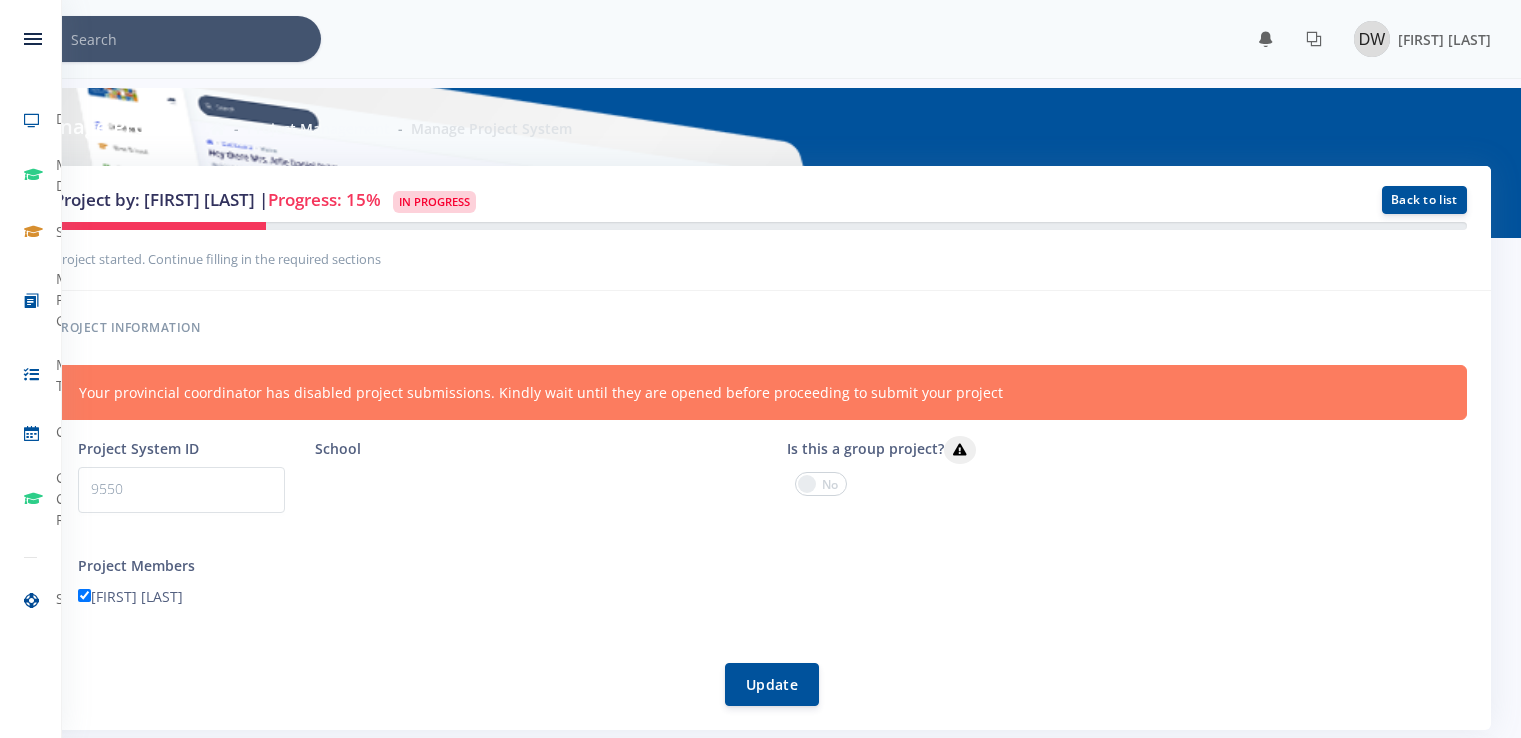 scroll, scrollTop: 0, scrollLeft: 0, axis: both 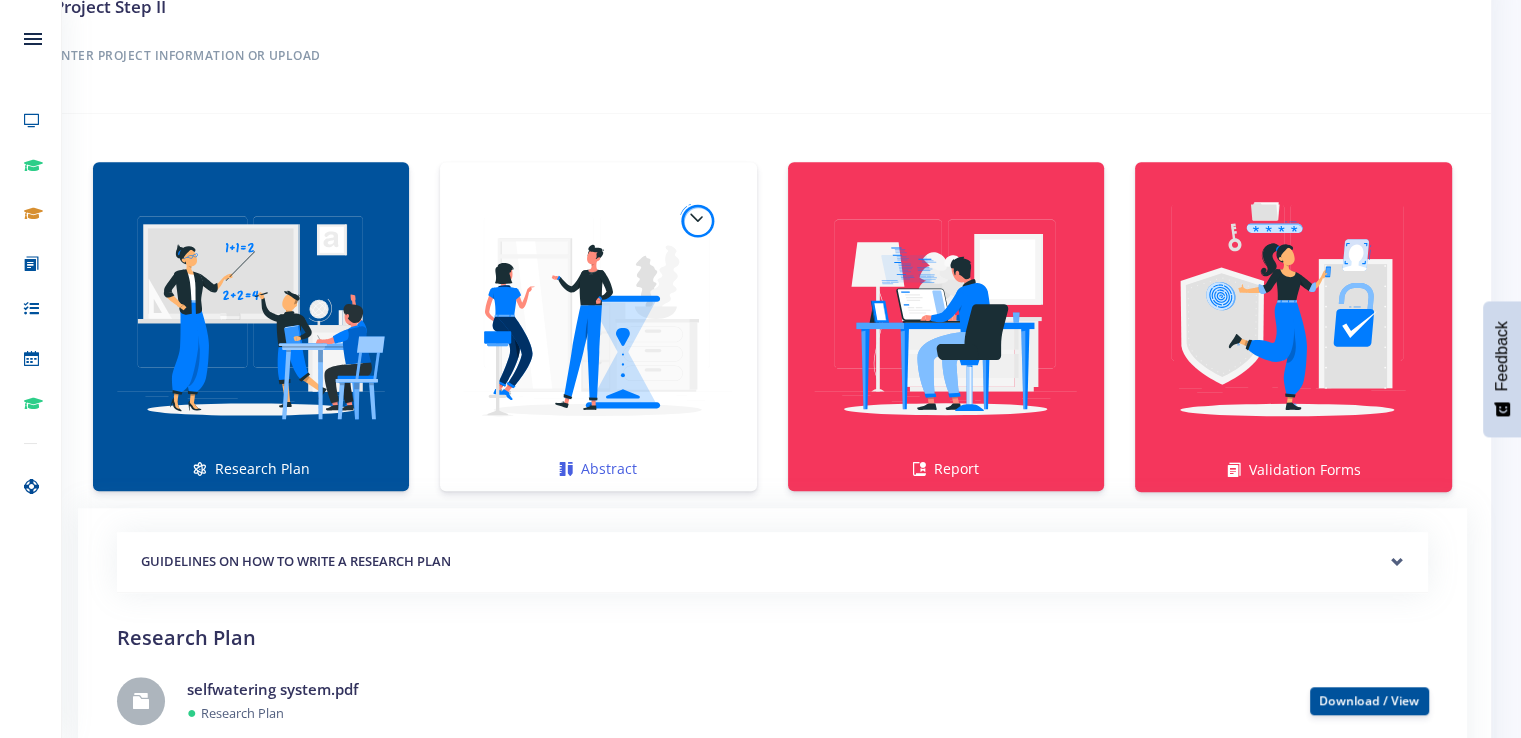 click at bounding box center [598, 316] 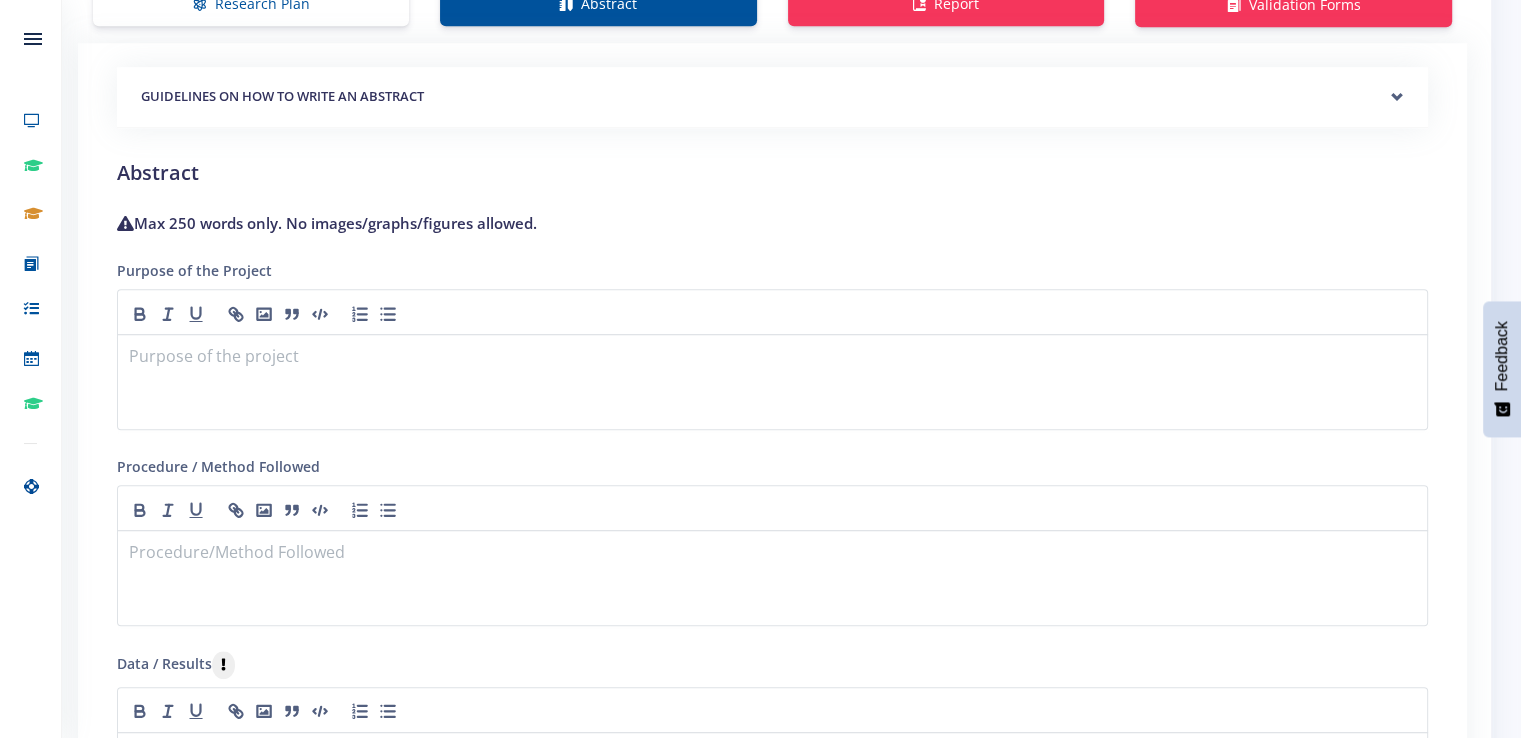 scroll, scrollTop: 1808, scrollLeft: 0, axis: vertical 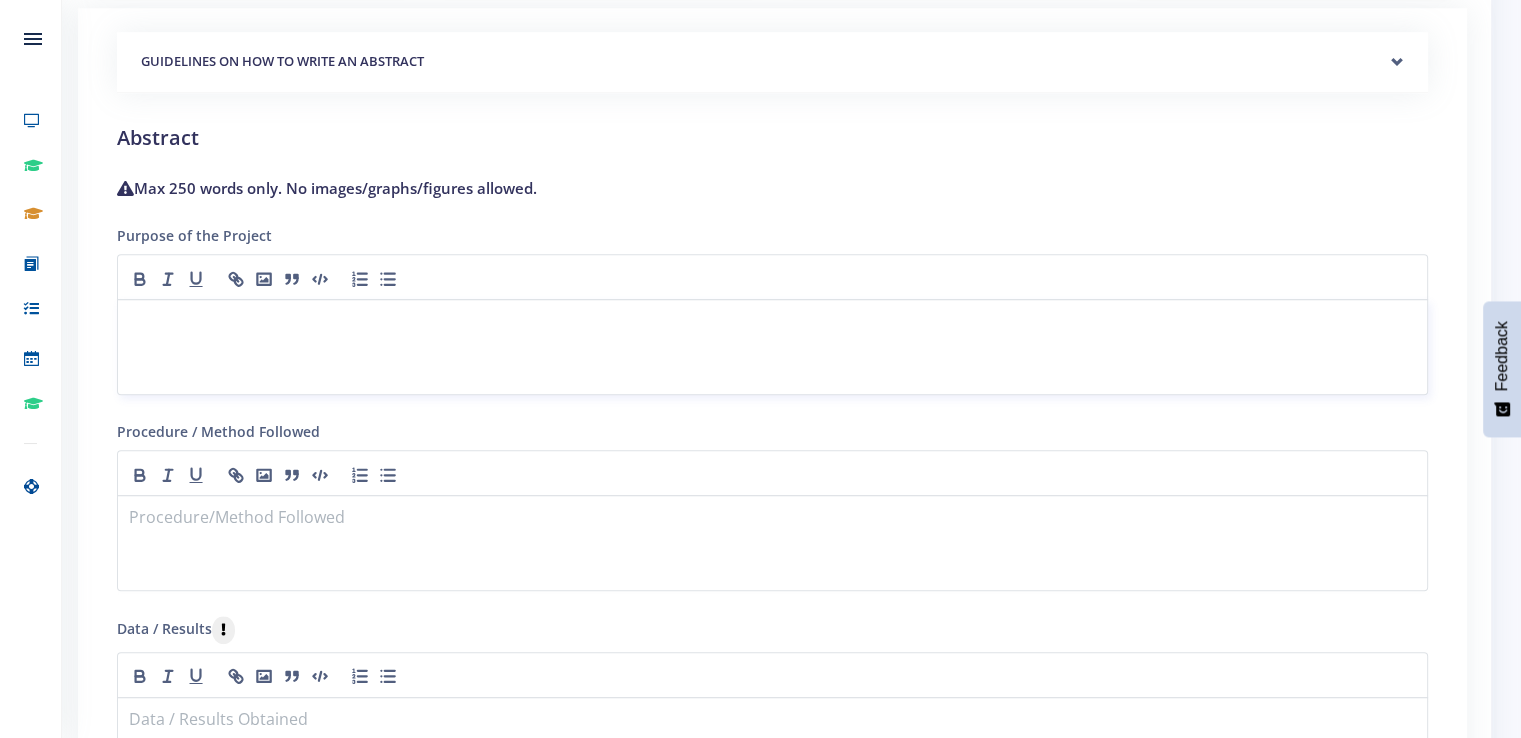 click at bounding box center [772, 347] 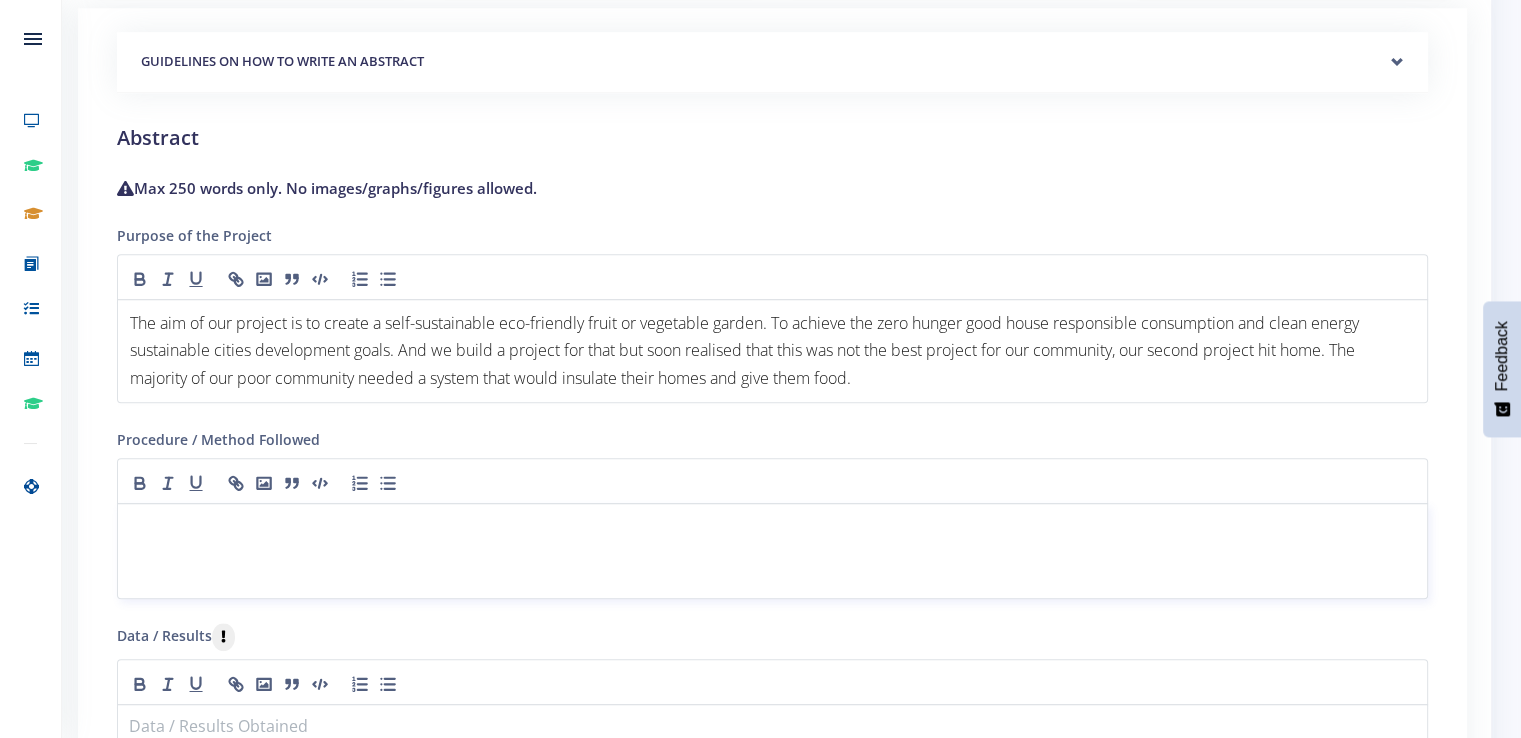 click at bounding box center [772, 551] 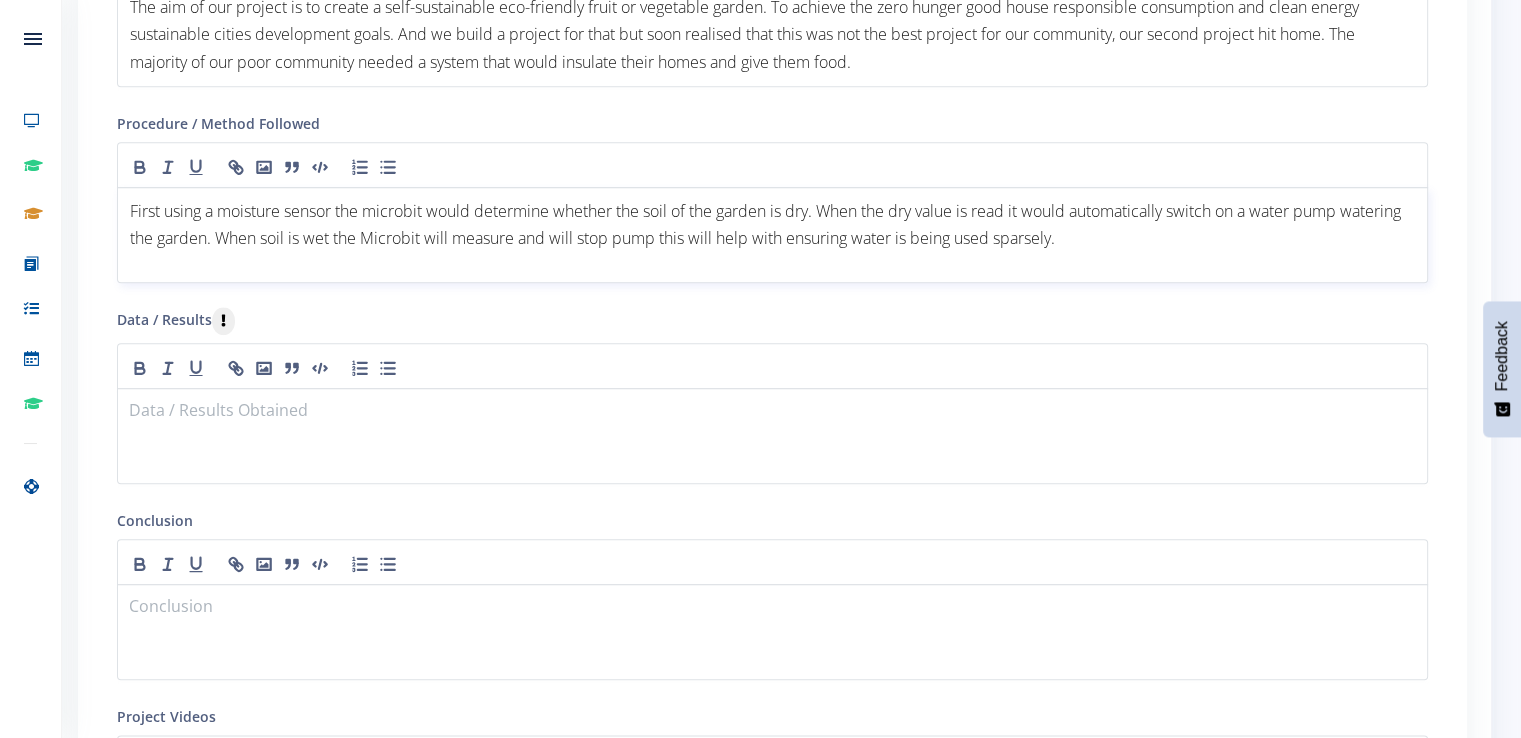 scroll, scrollTop: 2208, scrollLeft: 0, axis: vertical 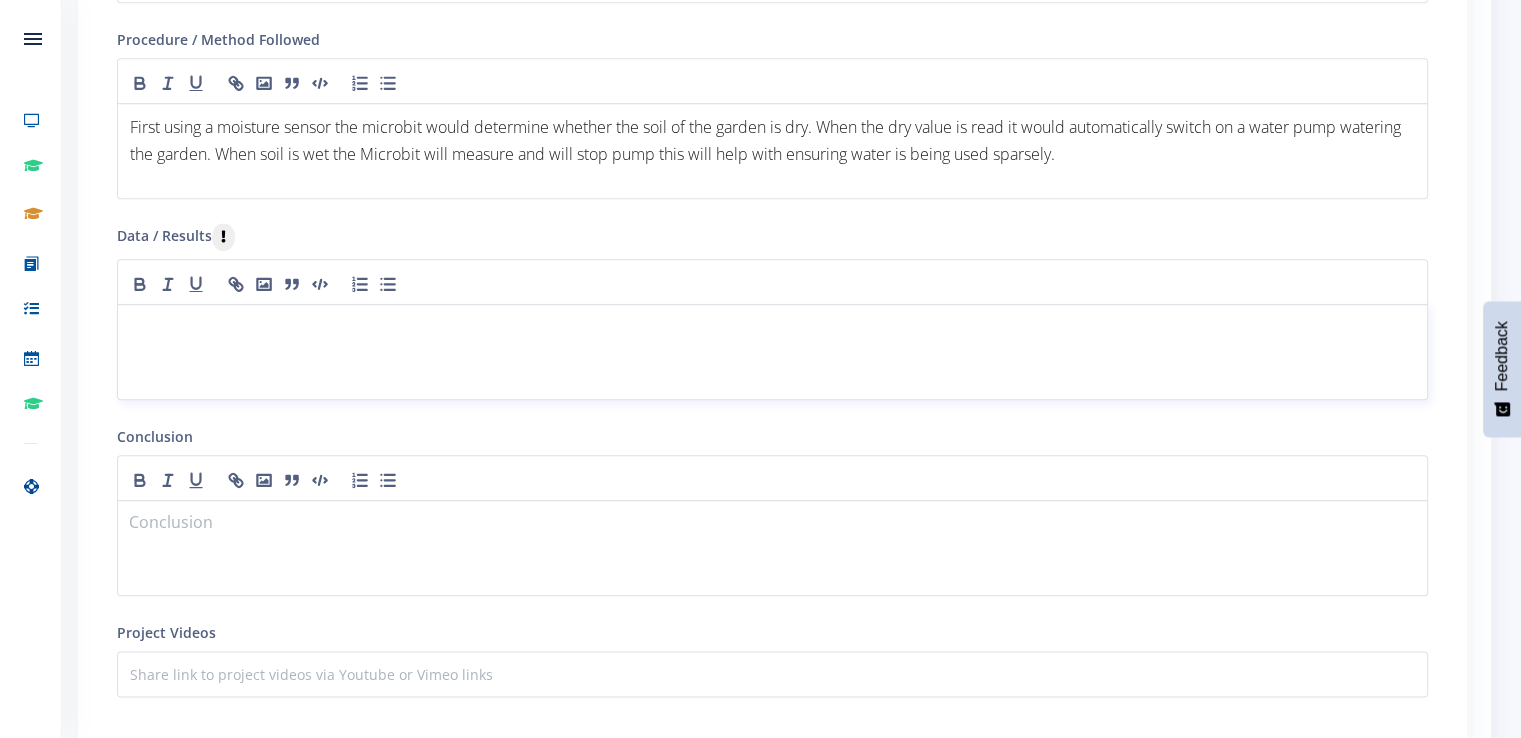 click at bounding box center [772, 328] 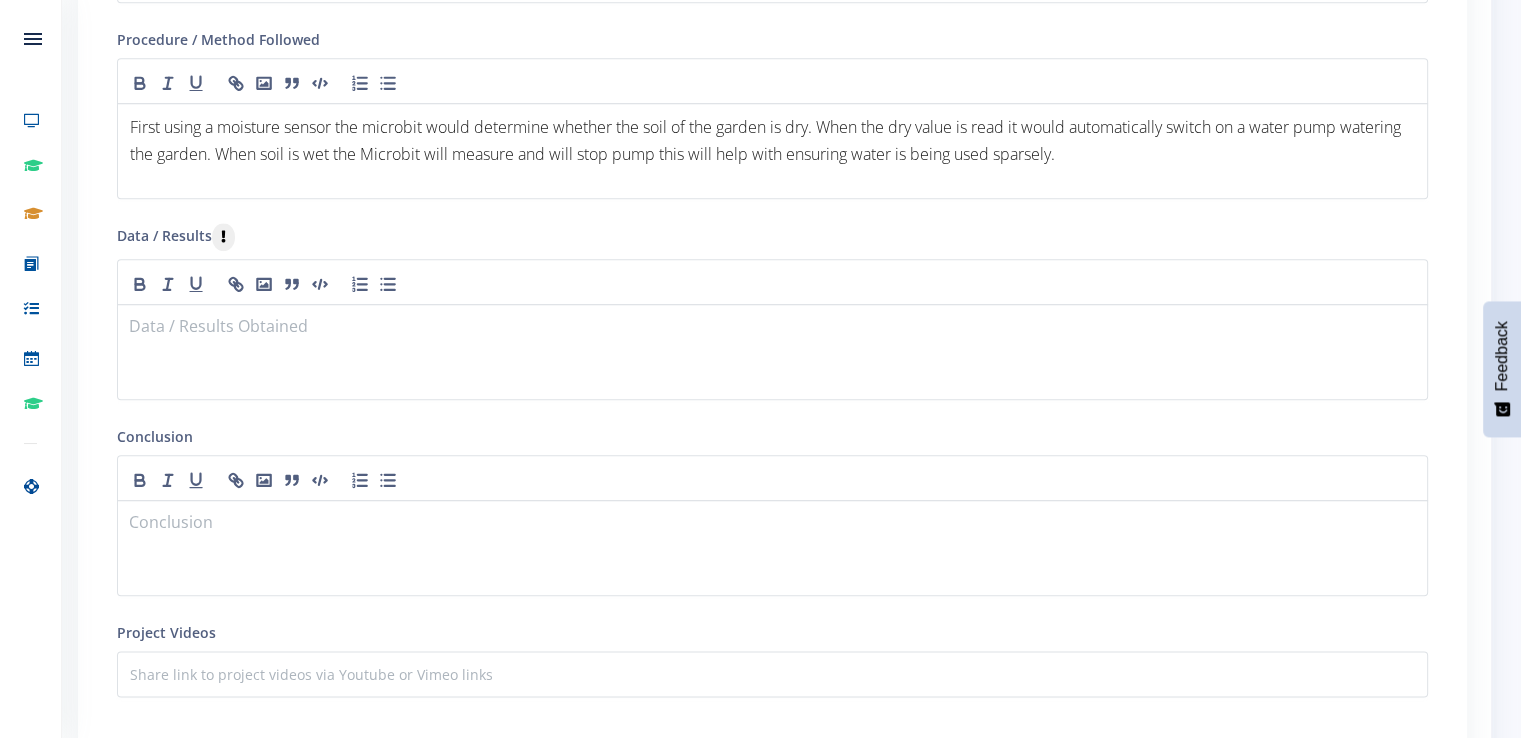 paste 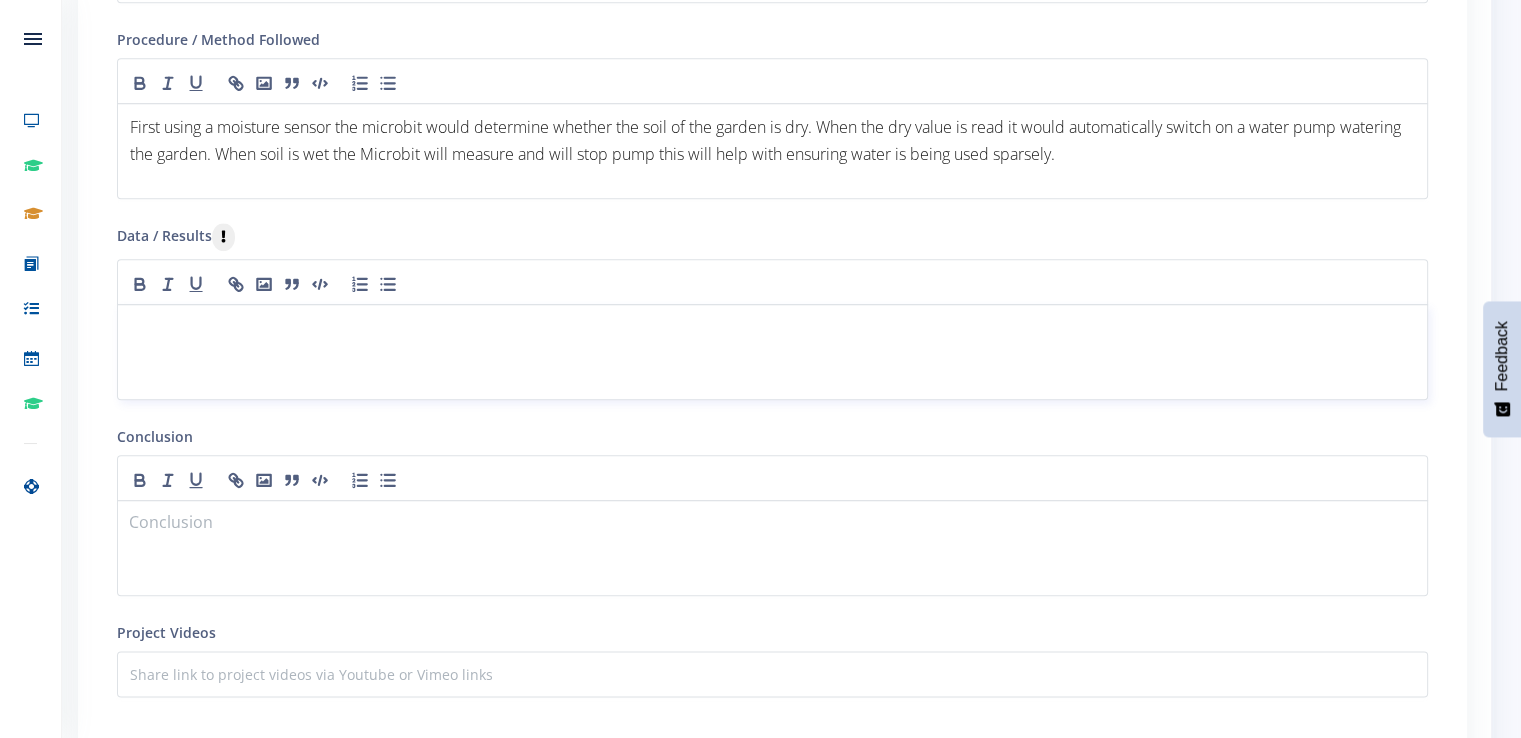 scroll, scrollTop: 0, scrollLeft: 0, axis: both 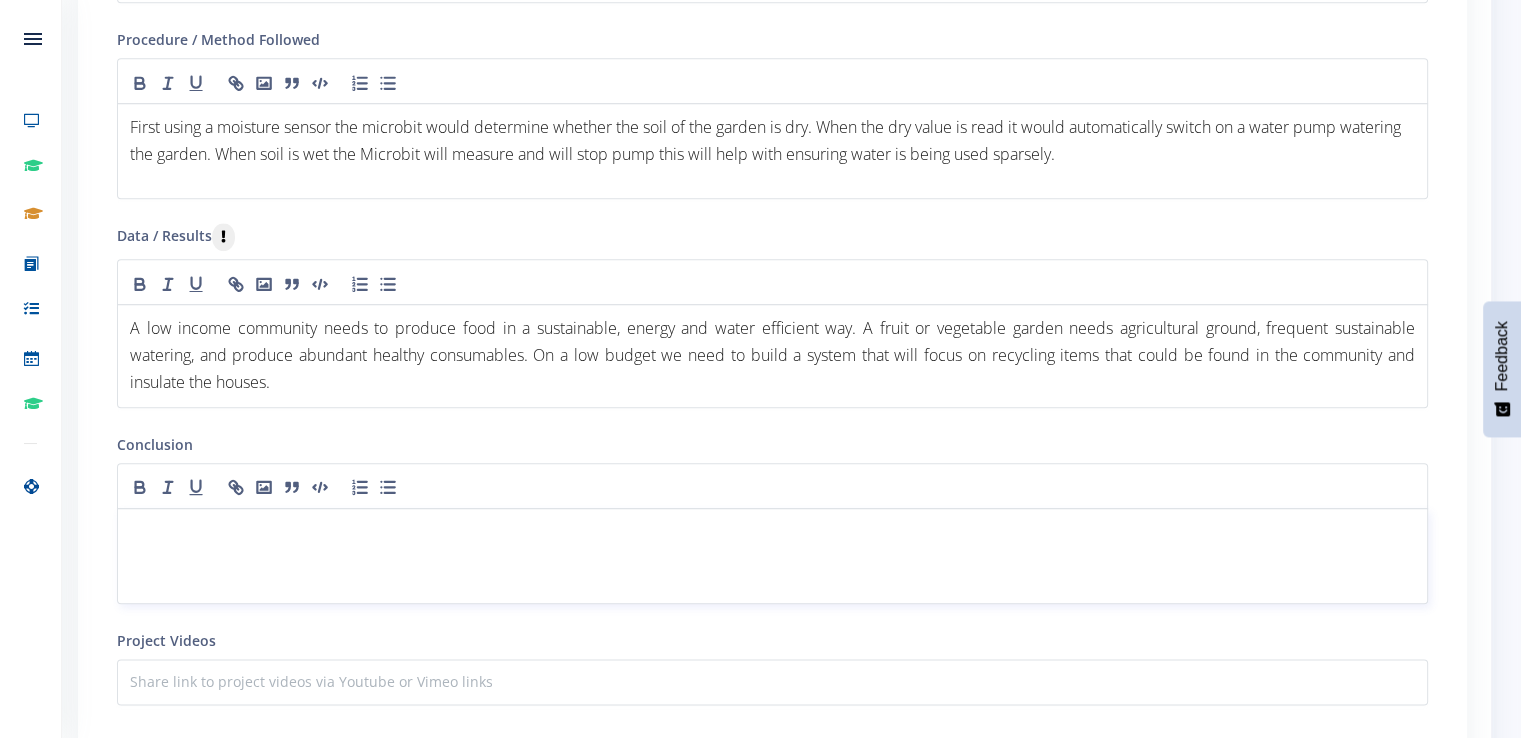 click at bounding box center [772, 556] 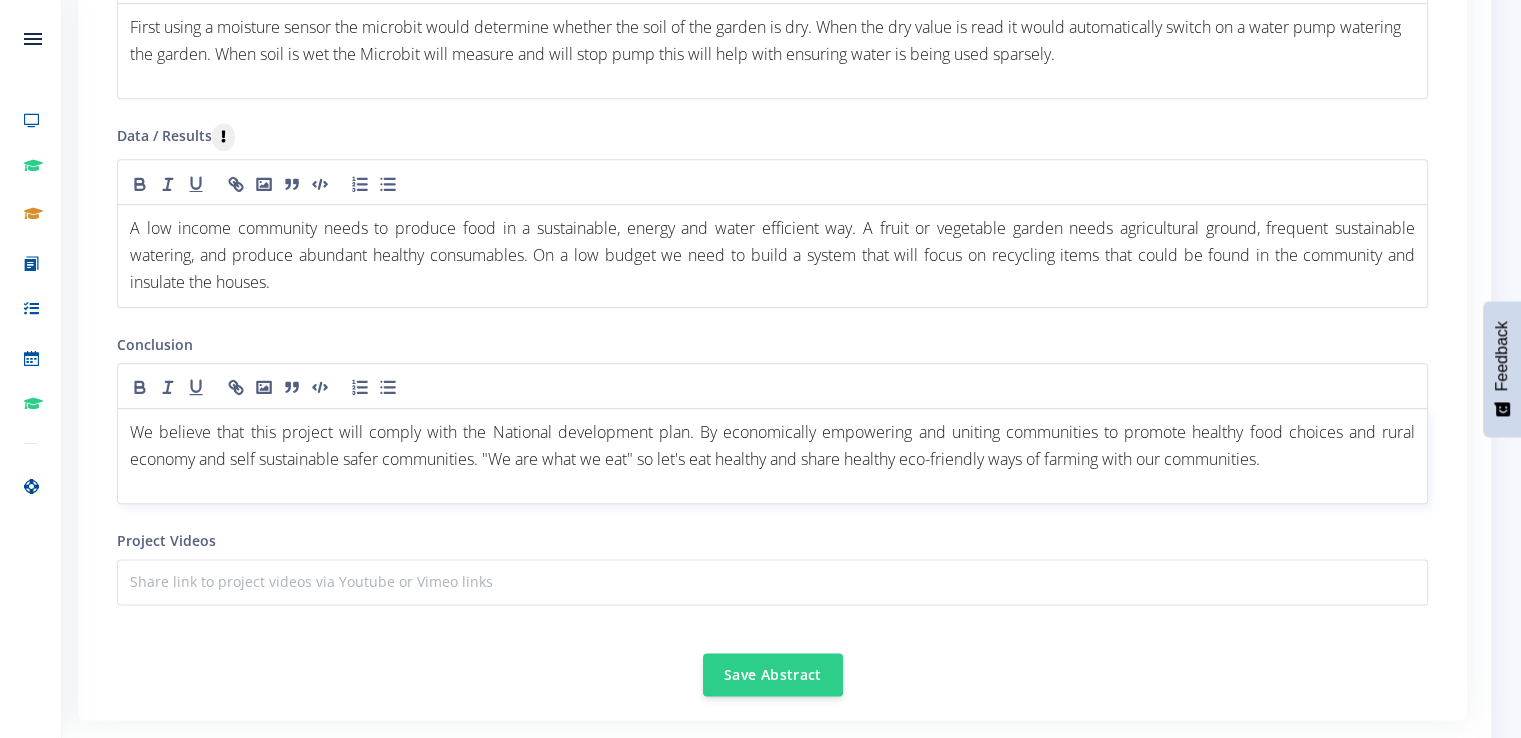 scroll, scrollTop: 2408, scrollLeft: 0, axis: vertical 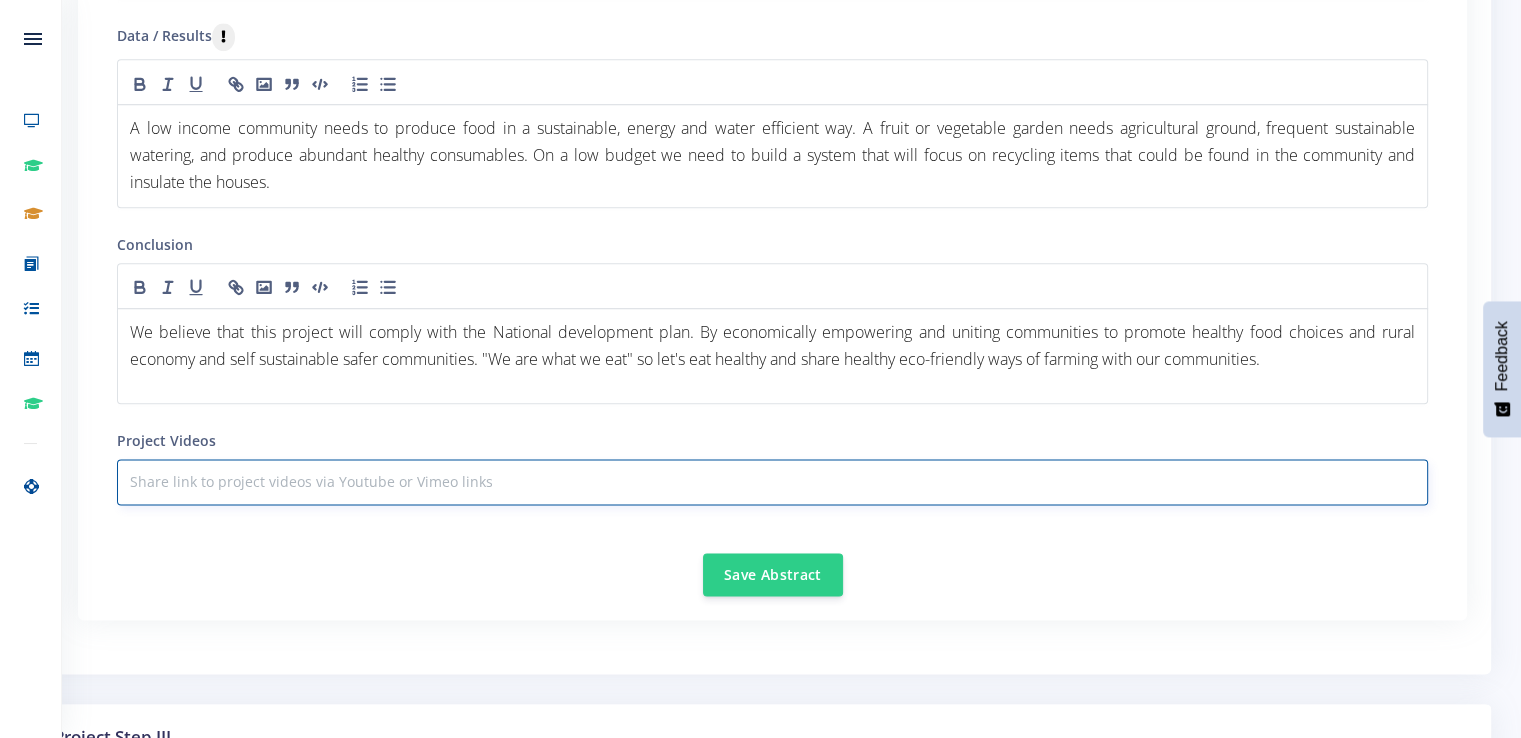 click at bounding box center [772, 482] 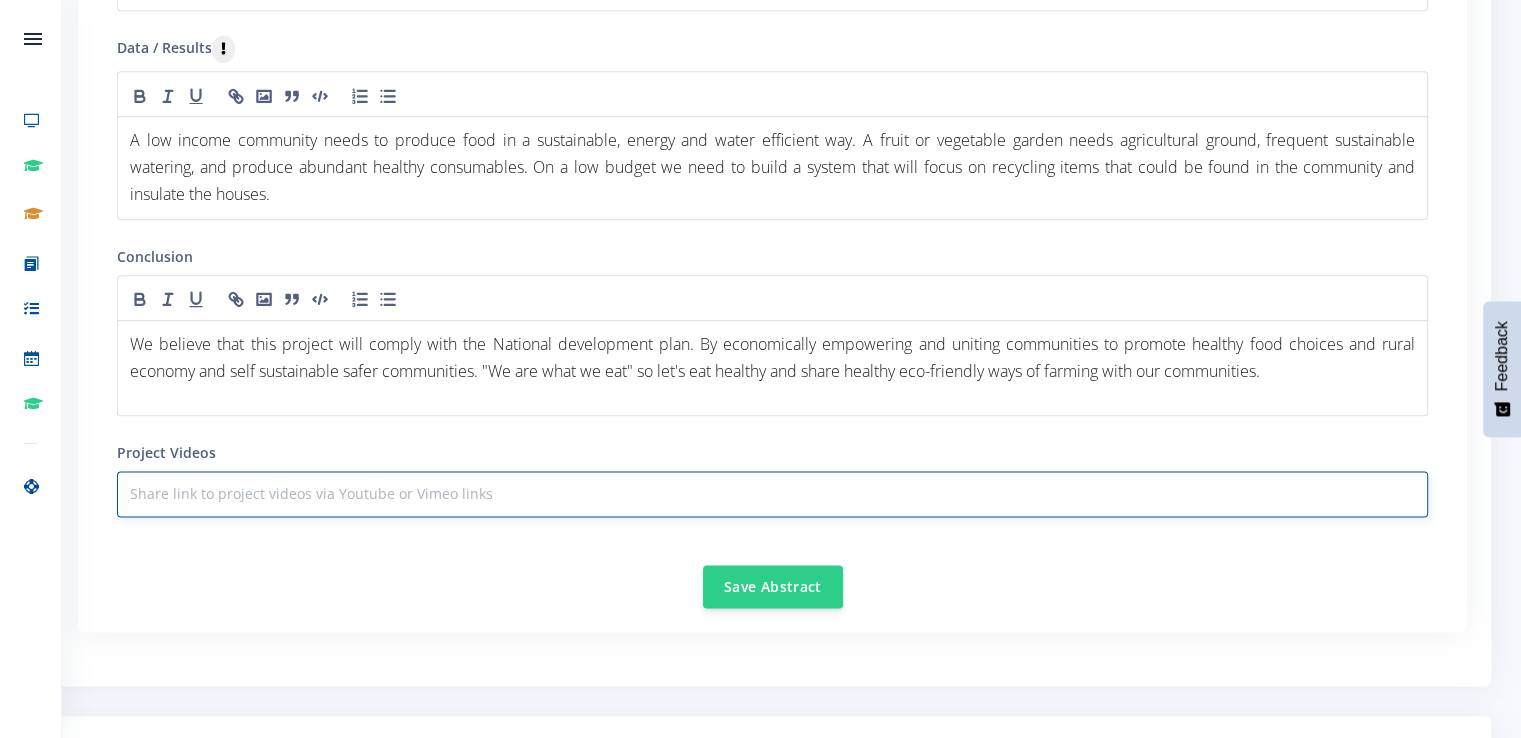scroll, scrollTop: 2408, scrollLeft: 0, axis: vertical 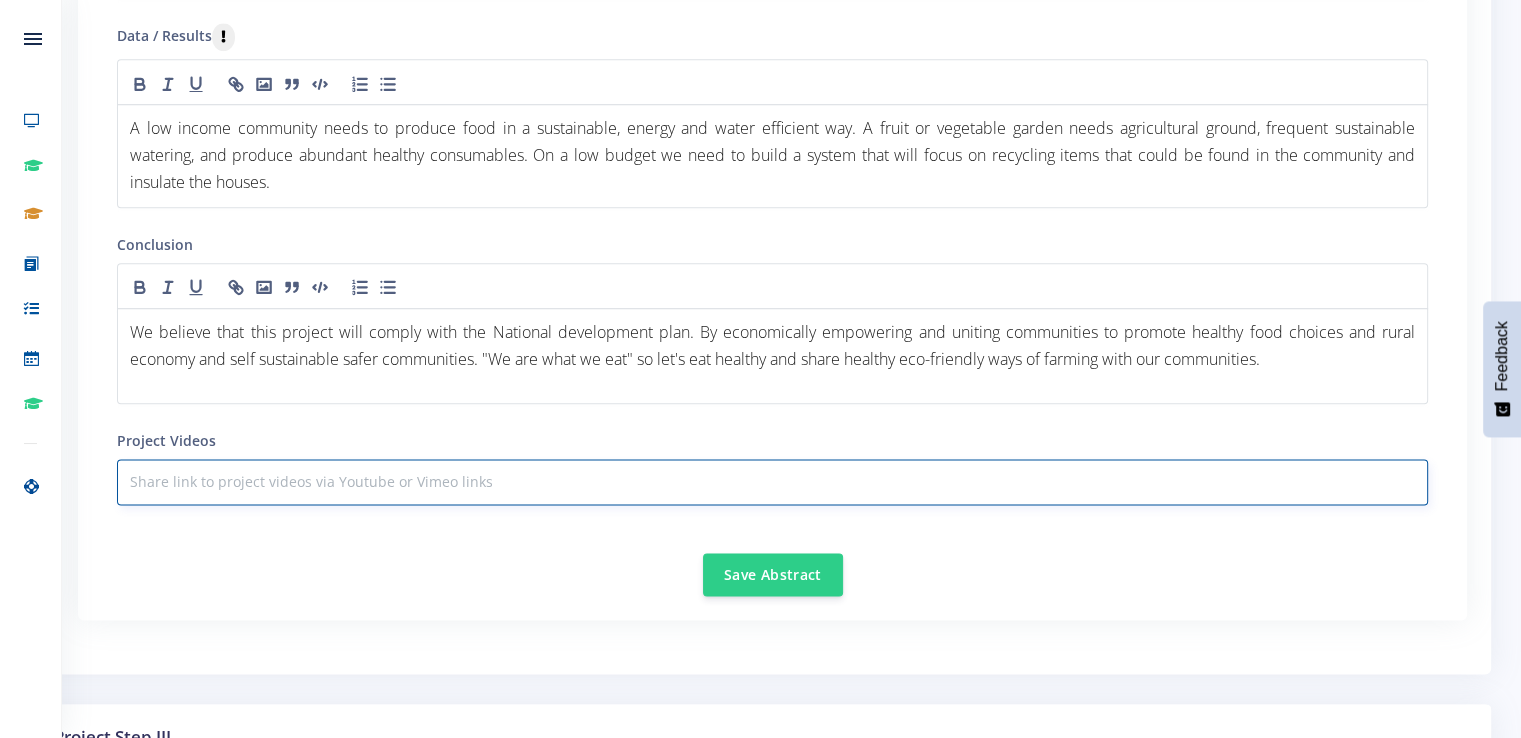 click at bounding box center [772, 482] 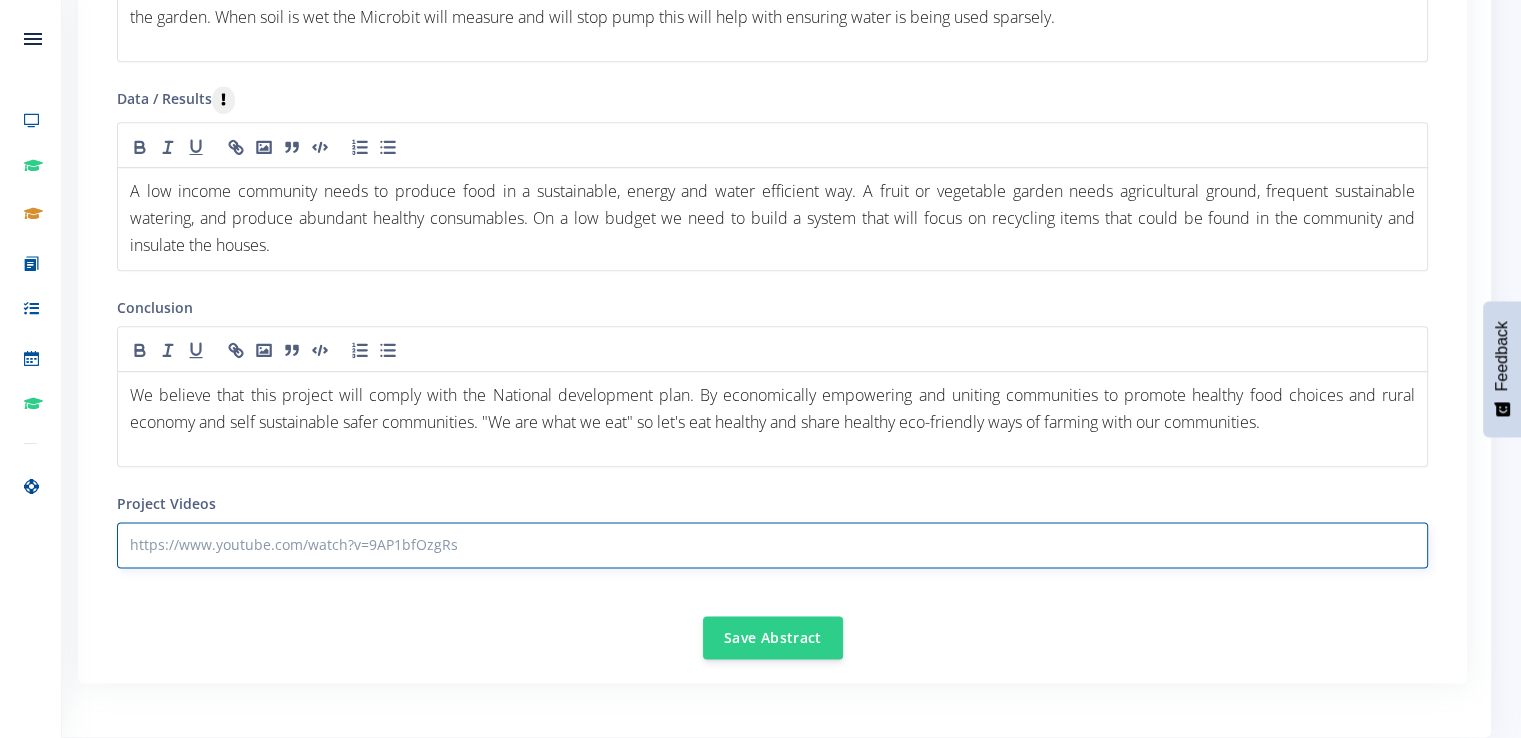 scroll, scrollTop: 2408, scrollLeft: 0, axis: vertical 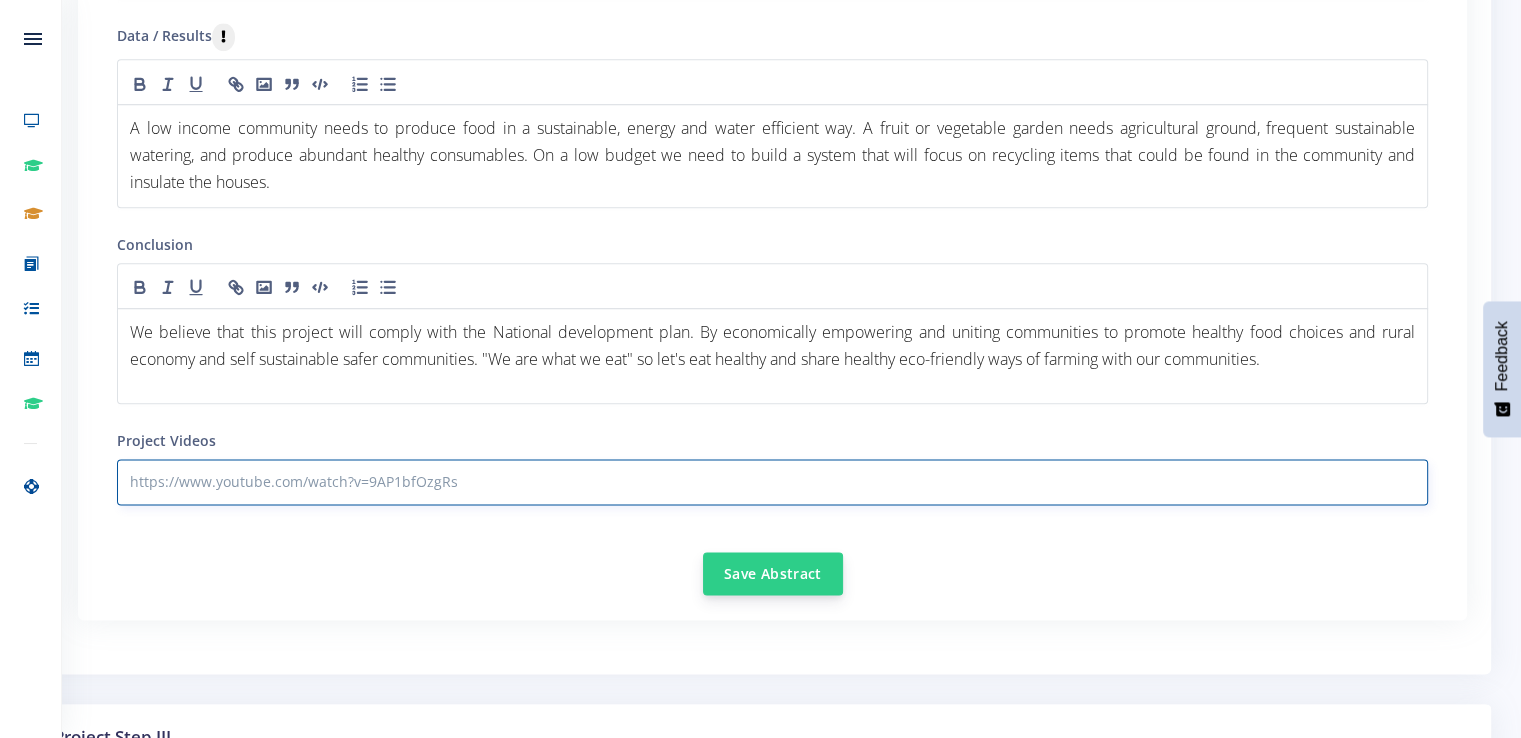 type on "https://www.youtube.com/watch?v=9AP1bfOzgRs" 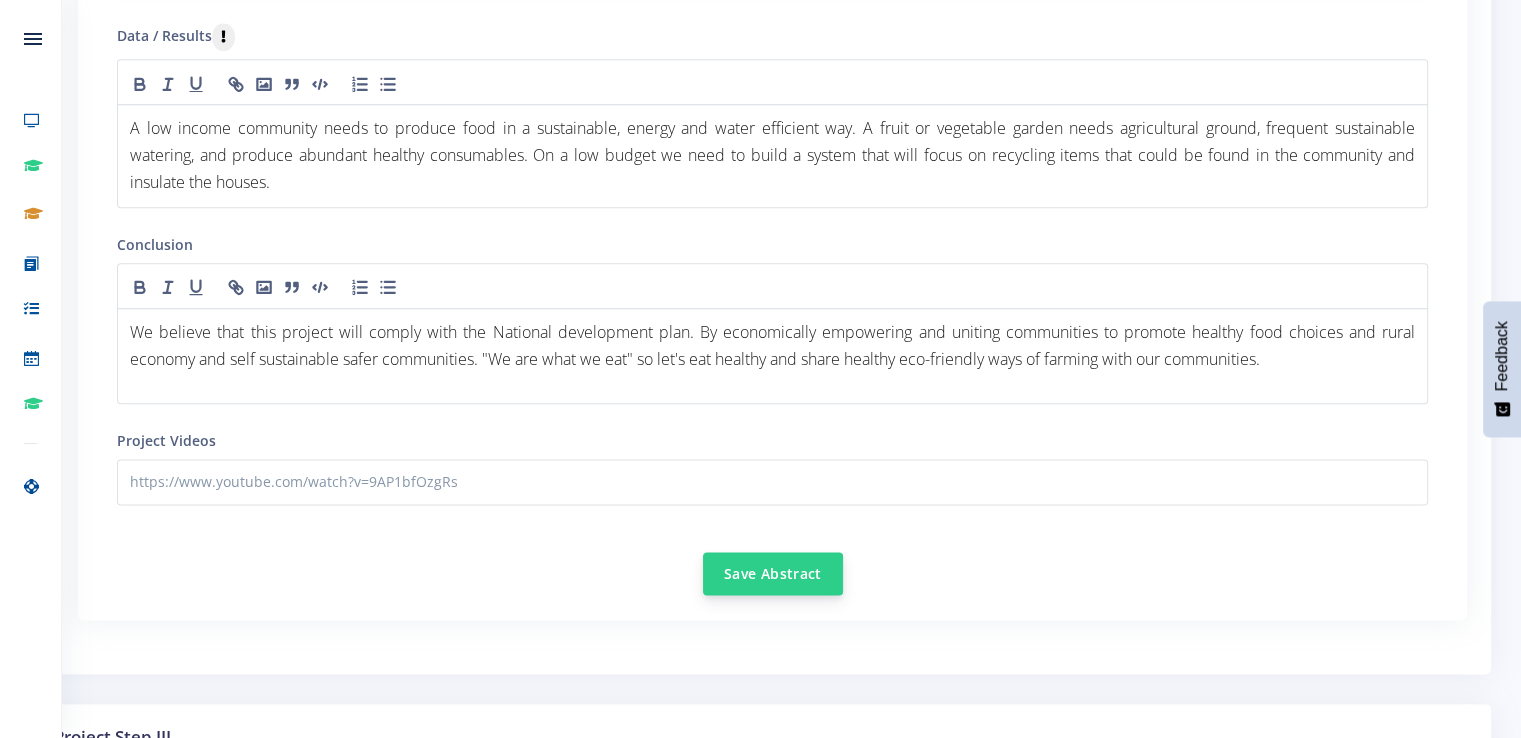 click on "Save Abstract" at bounding box center (773, 573) 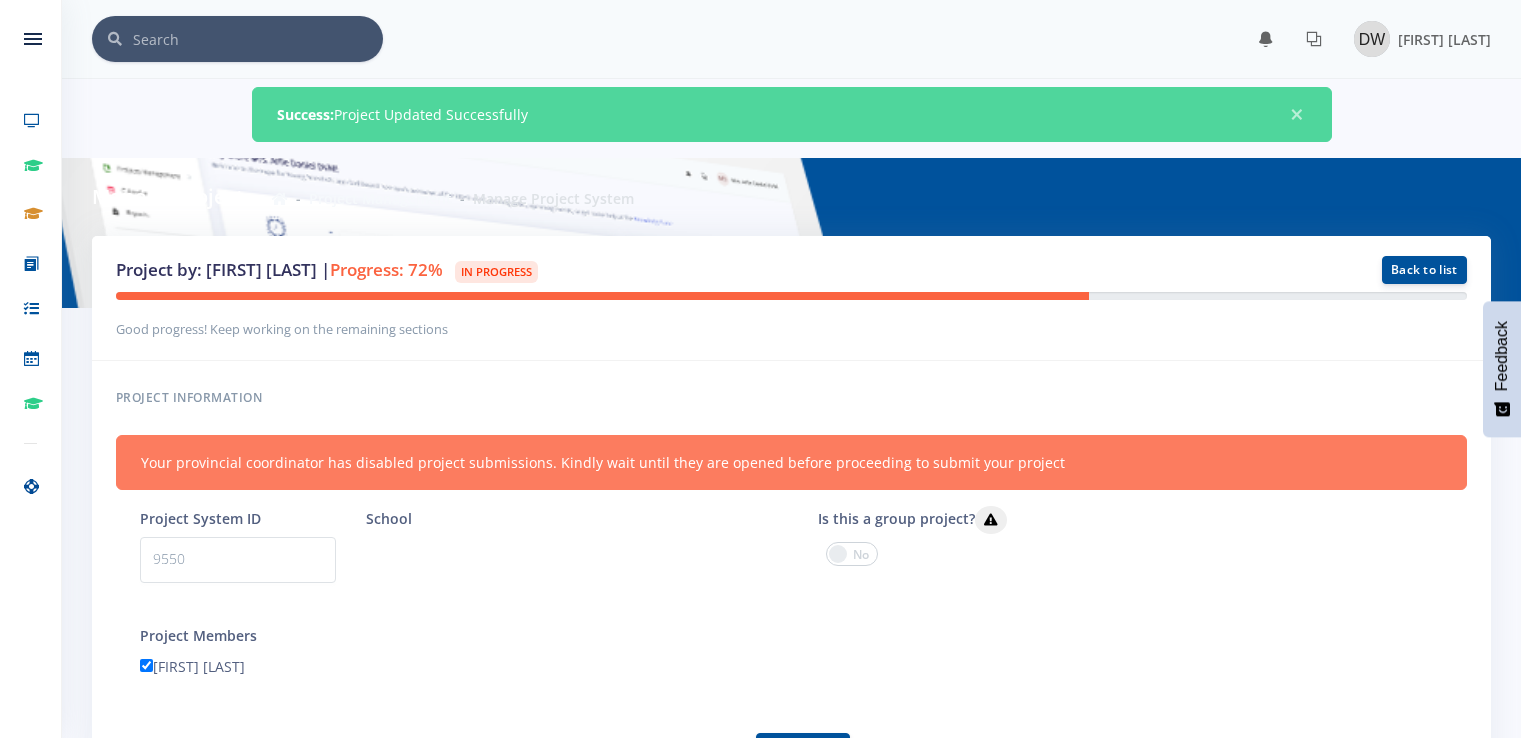 scroll, scrollTop: 0, scrollLeft: 0, axis: both 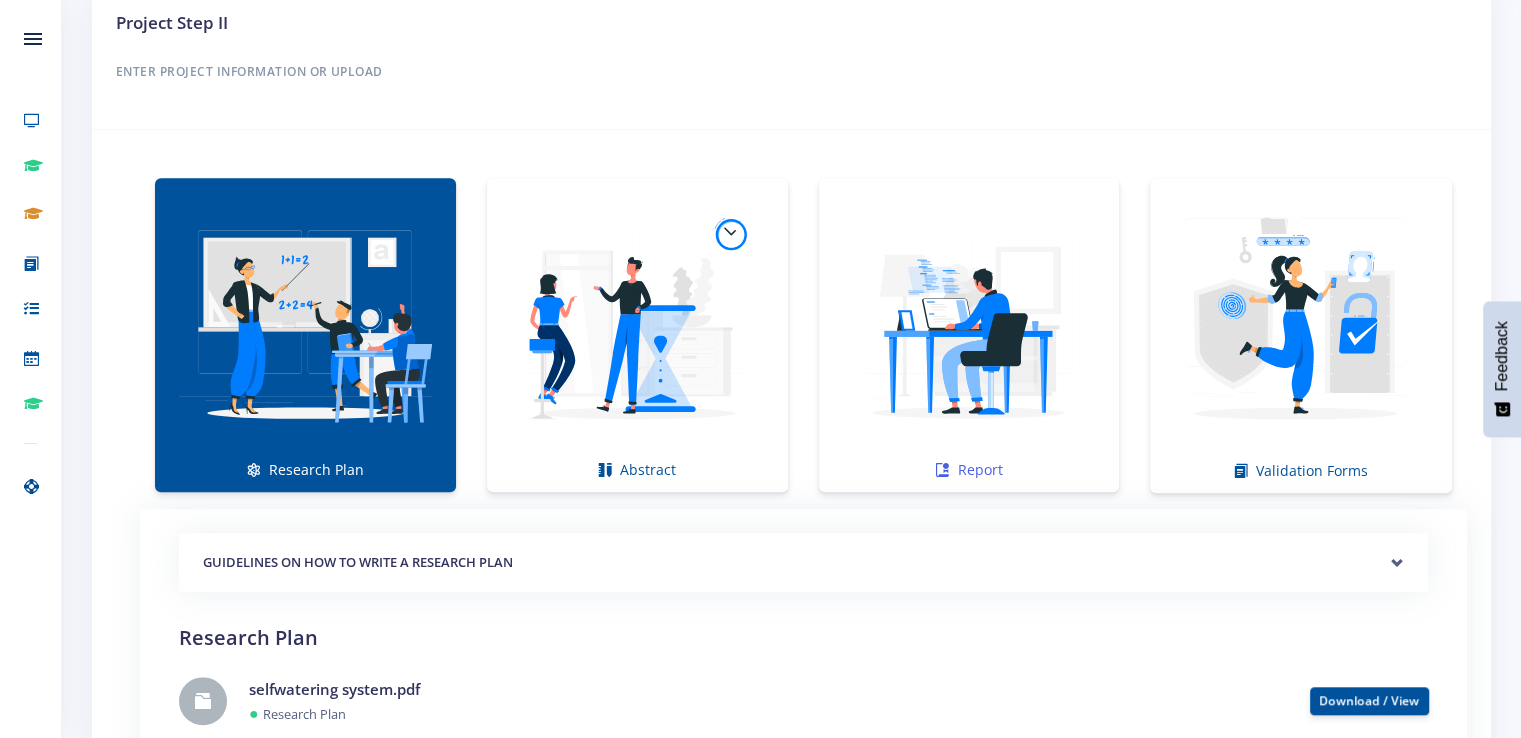 click at bounding box center [969, 324] 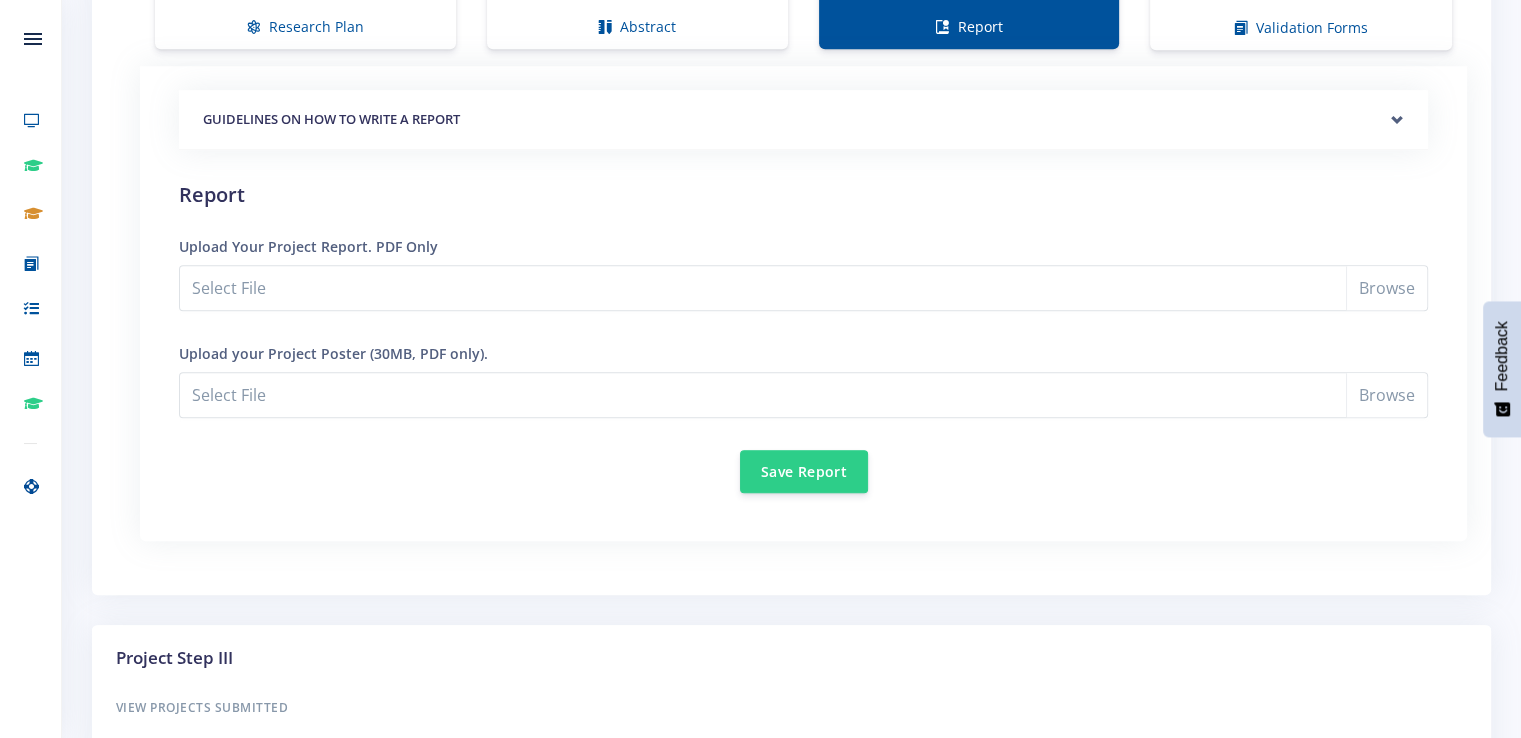 scroll, scrollTop: 1862, scrollLeft: 0, axis: vertical 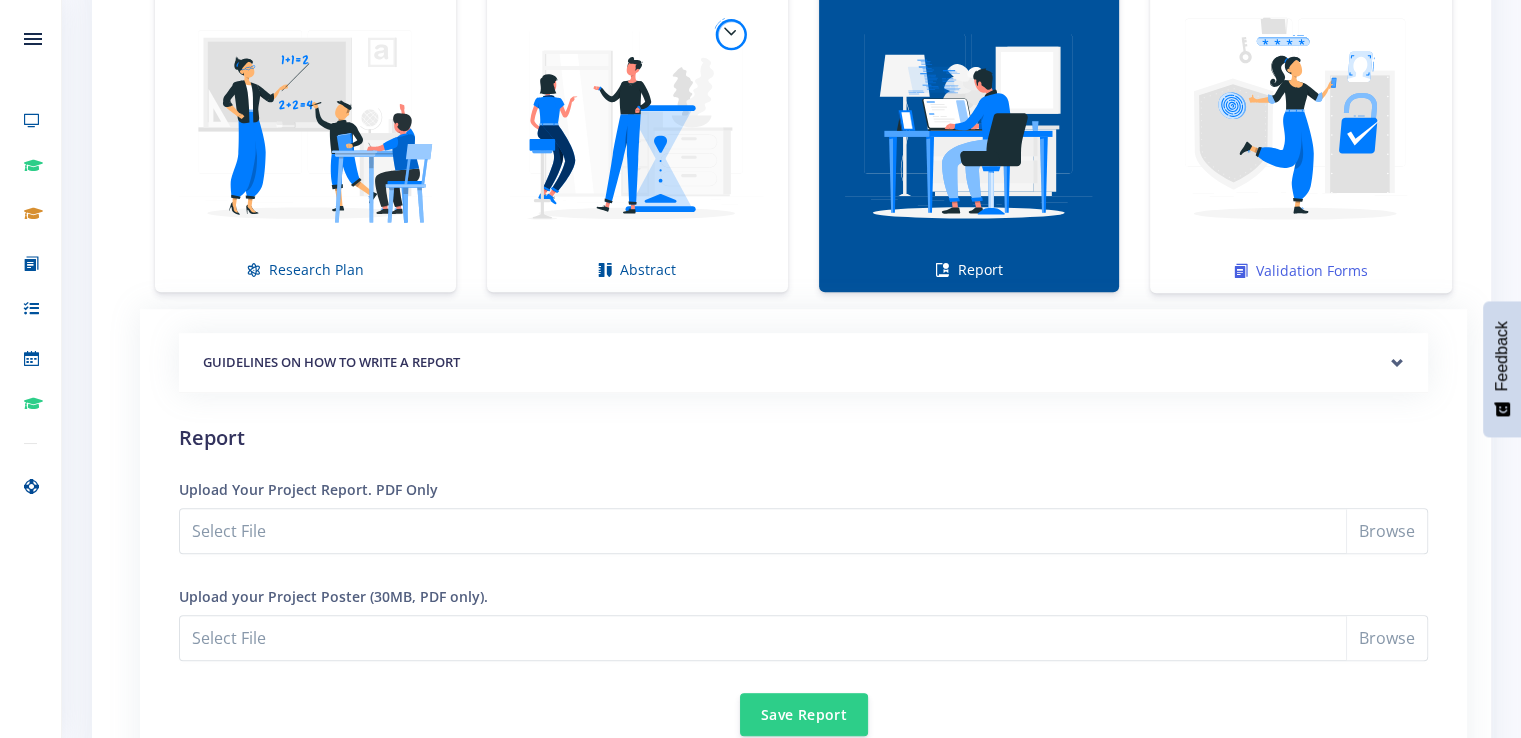 click at bounding box center [1301, 125] 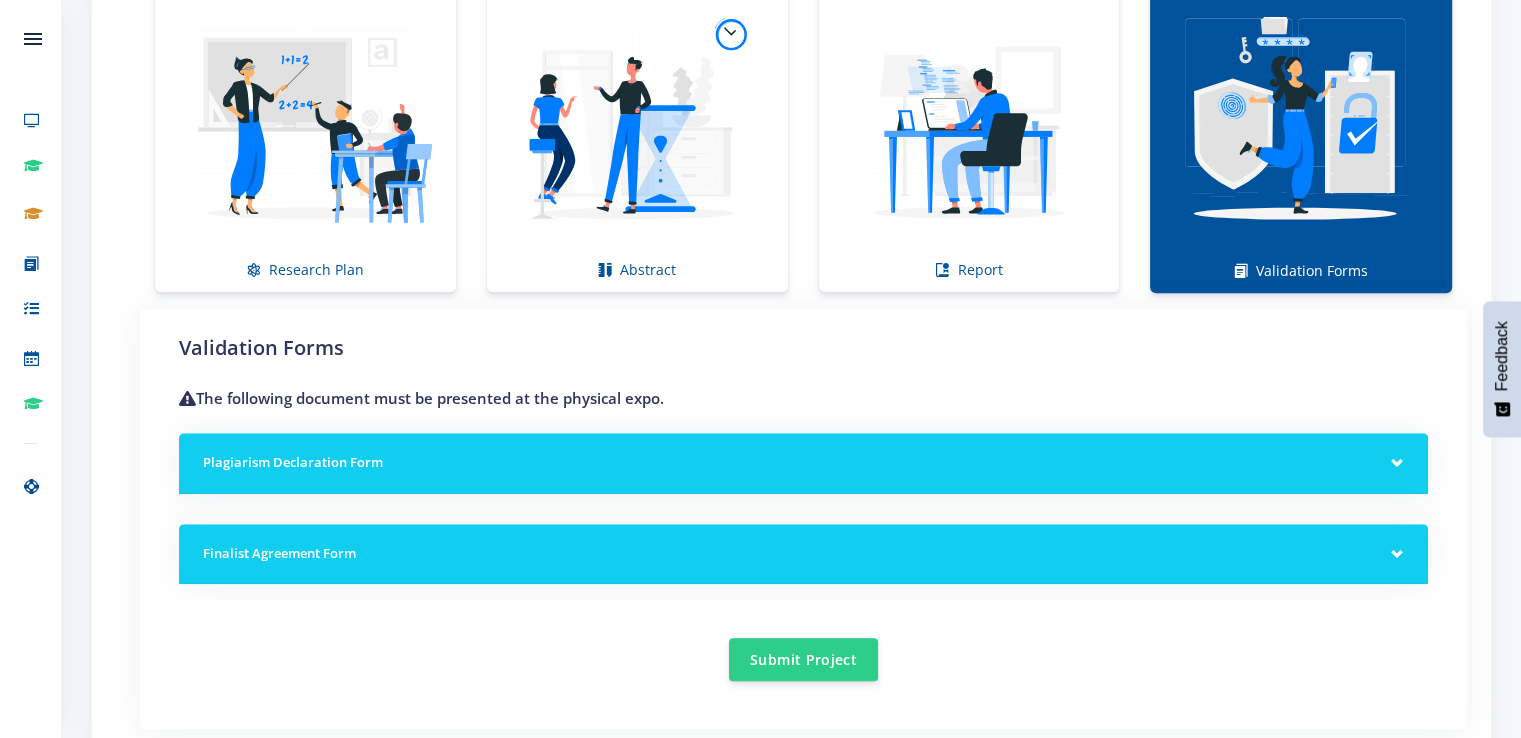 scroll, scrollTop: 1662, scrollLeft: 0, axis: vertical 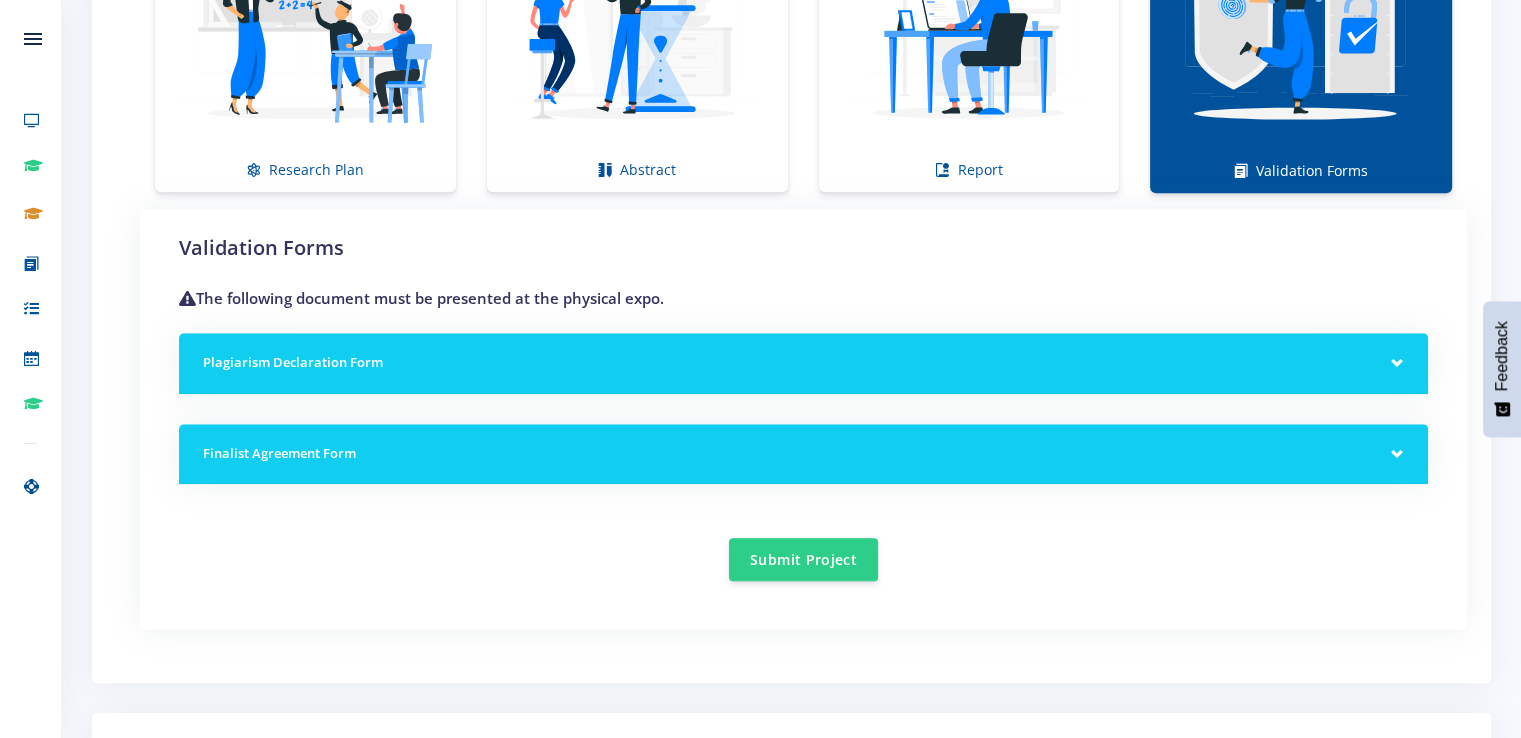 click on "Plagiarism
Declaration
Form" at bounding box center (803, 363) 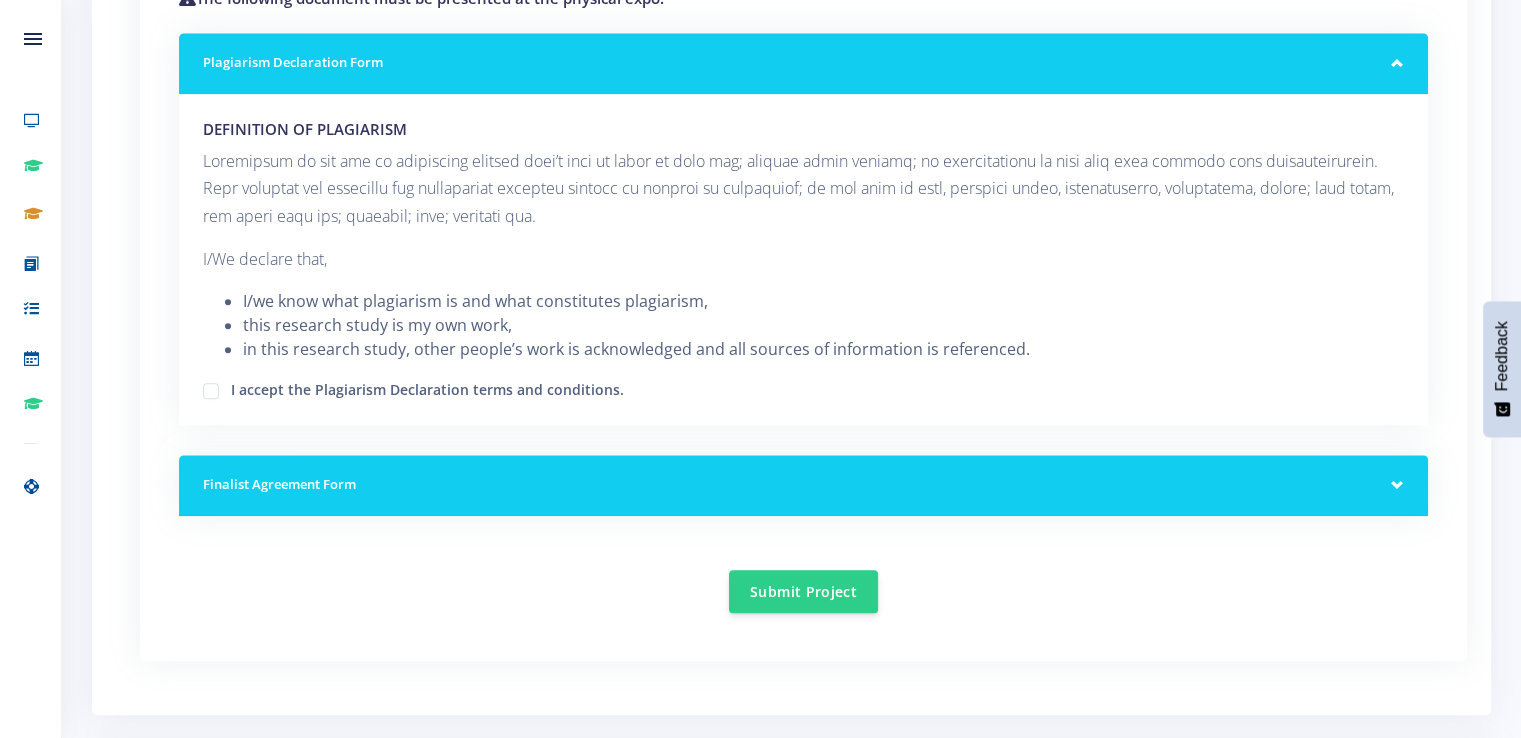 scroll, scrollTop: 2062, scrollLeft: 0, axis: vertical 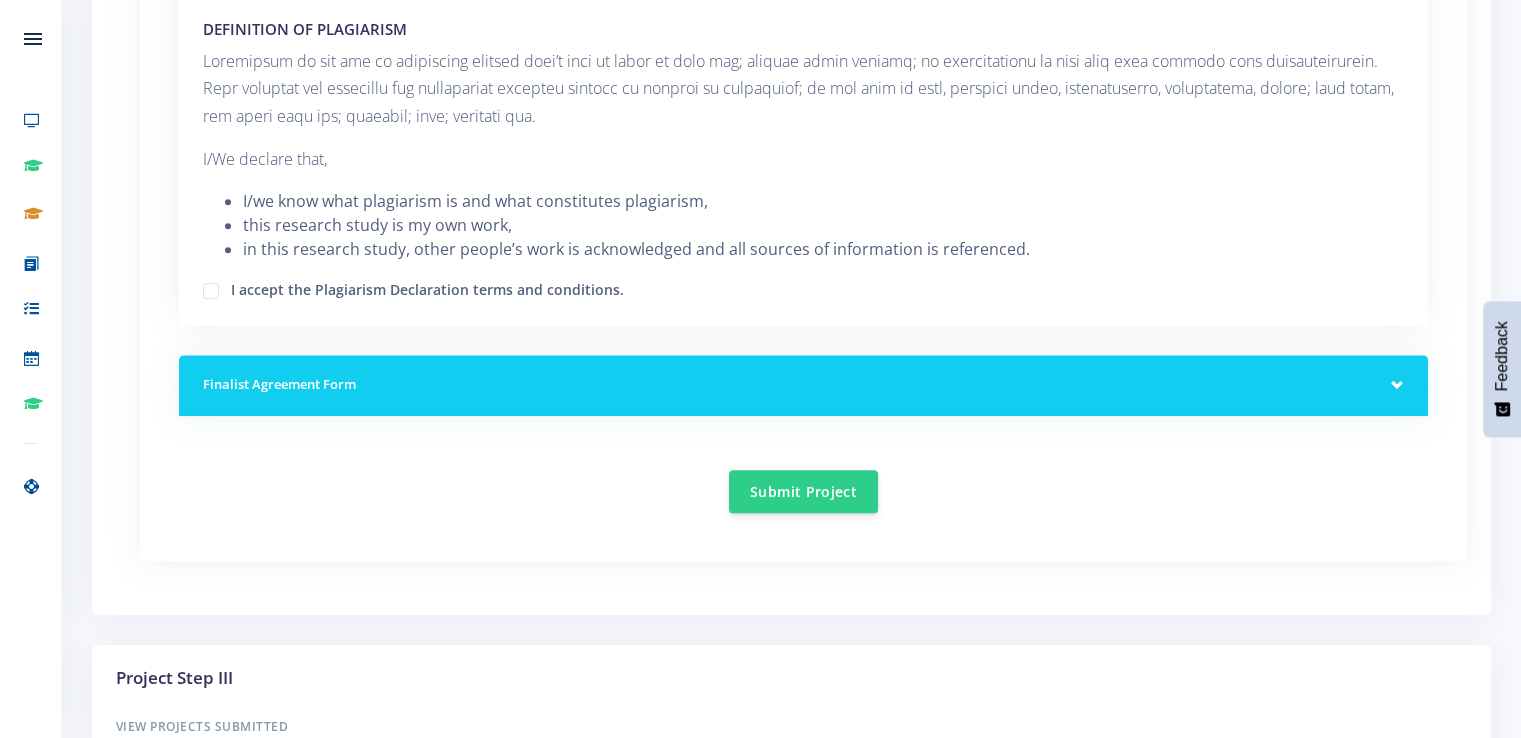 click on "I accept the
Plagiarism
Declaration terms and
conditions." at bounding box center (427, 287) 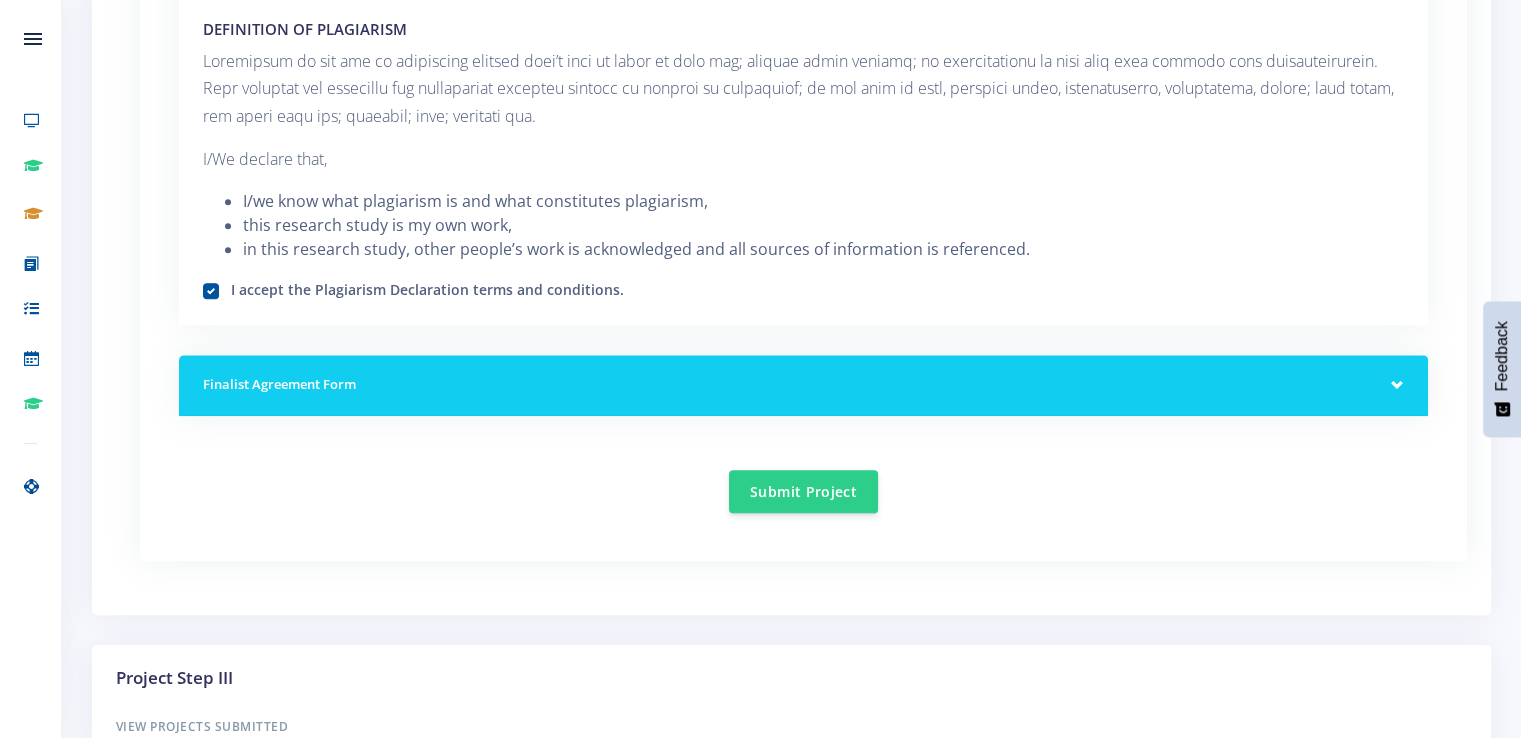 click on "Finalist Agreement
Form" at bounding box center [803, 385] 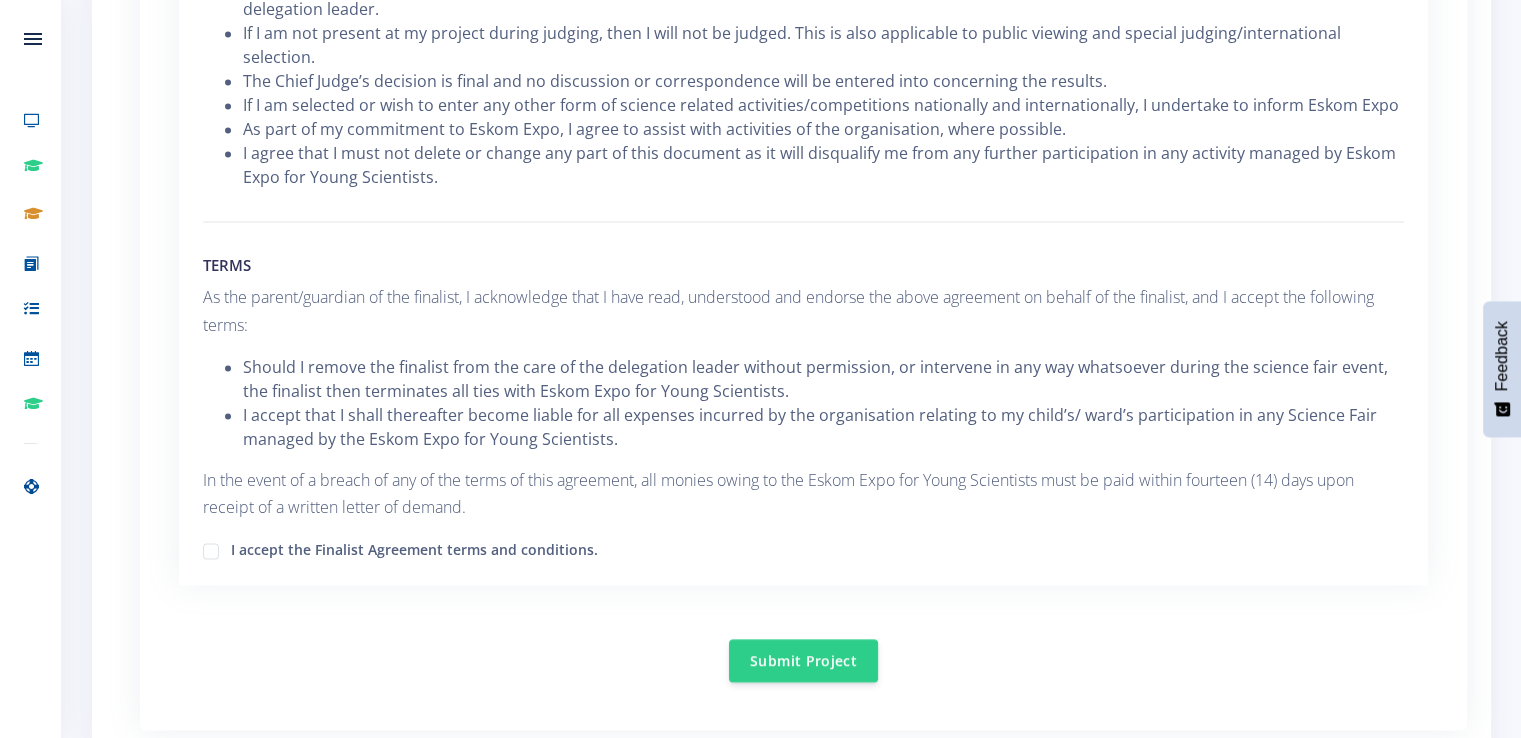 scroll, scrollTop: 3062, scrollLeft: 0, axis: vertical 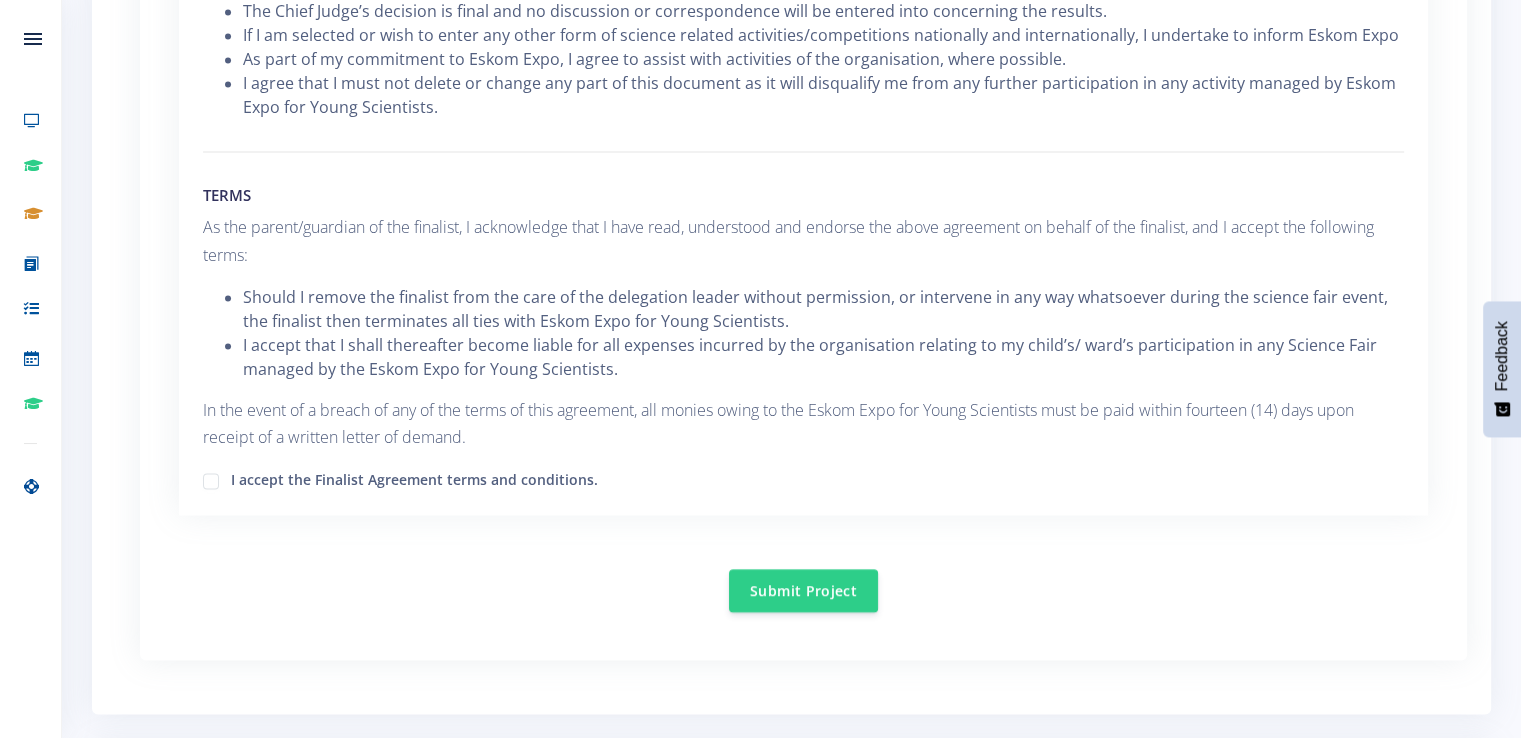 drag, startPoint x: 207, startPoint y: 262, endPoint x: 216, endPoint y: 274, distance: 15 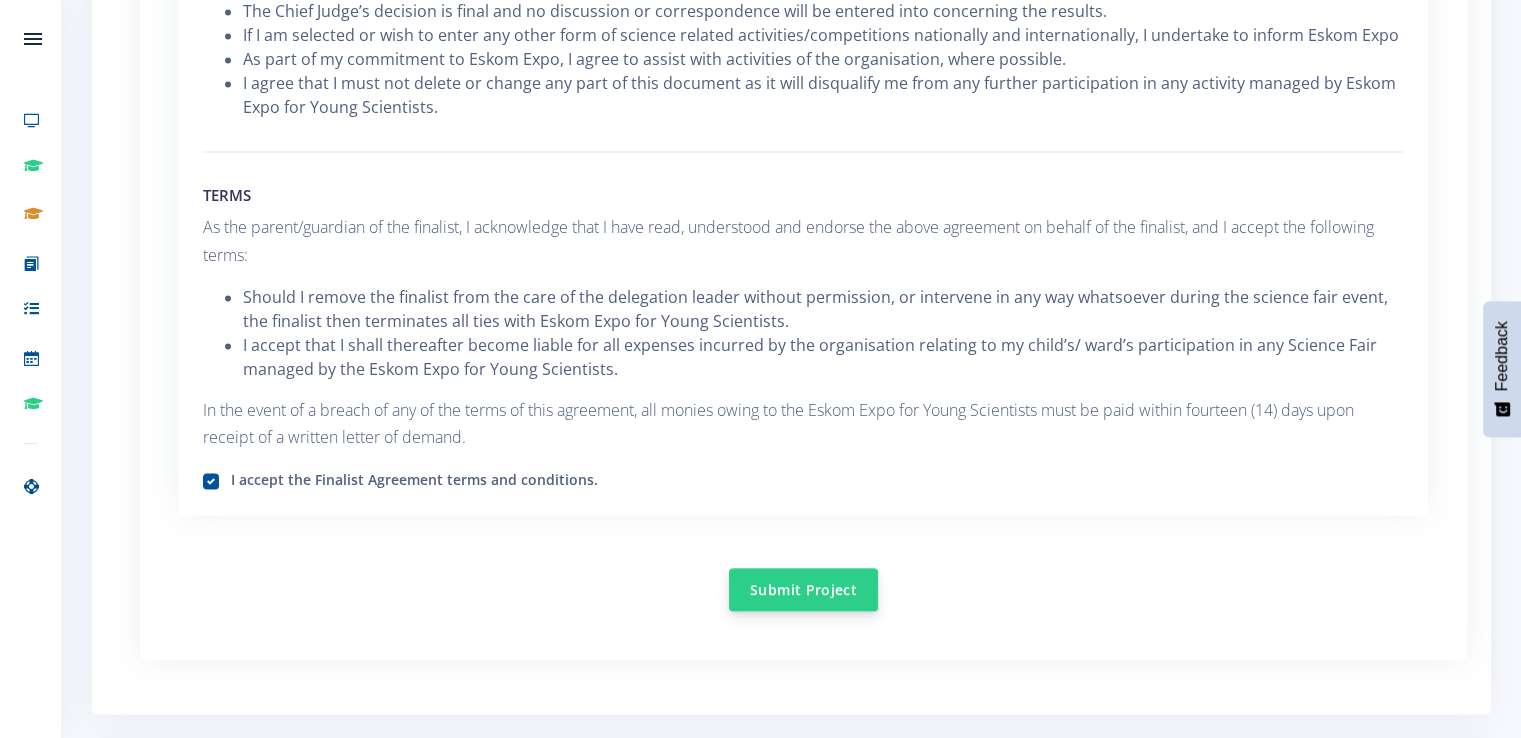 click on "Submit Project" at bounding box center [803, 589] 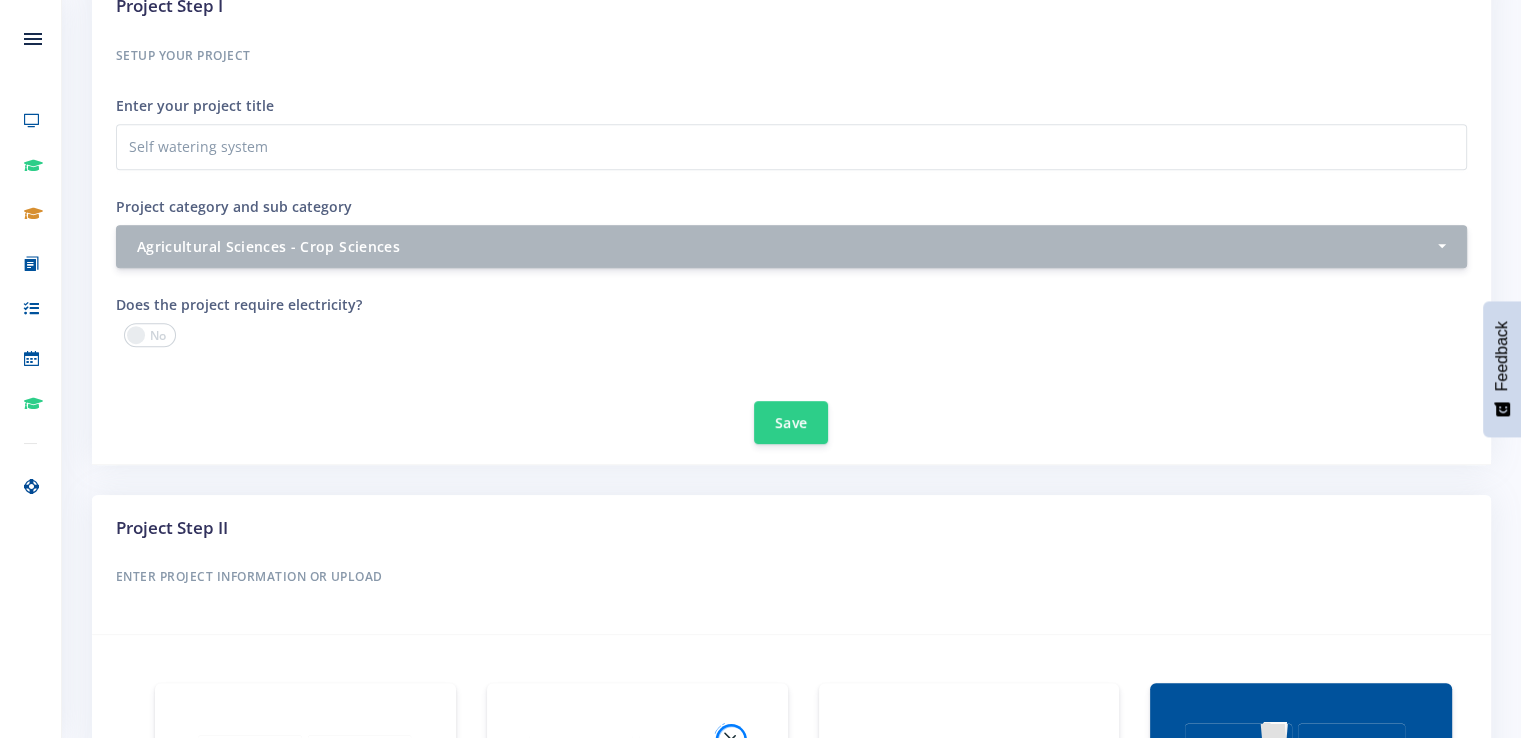 scroll, scrollTop: 779, scrollLeft: 0, axis: vertical 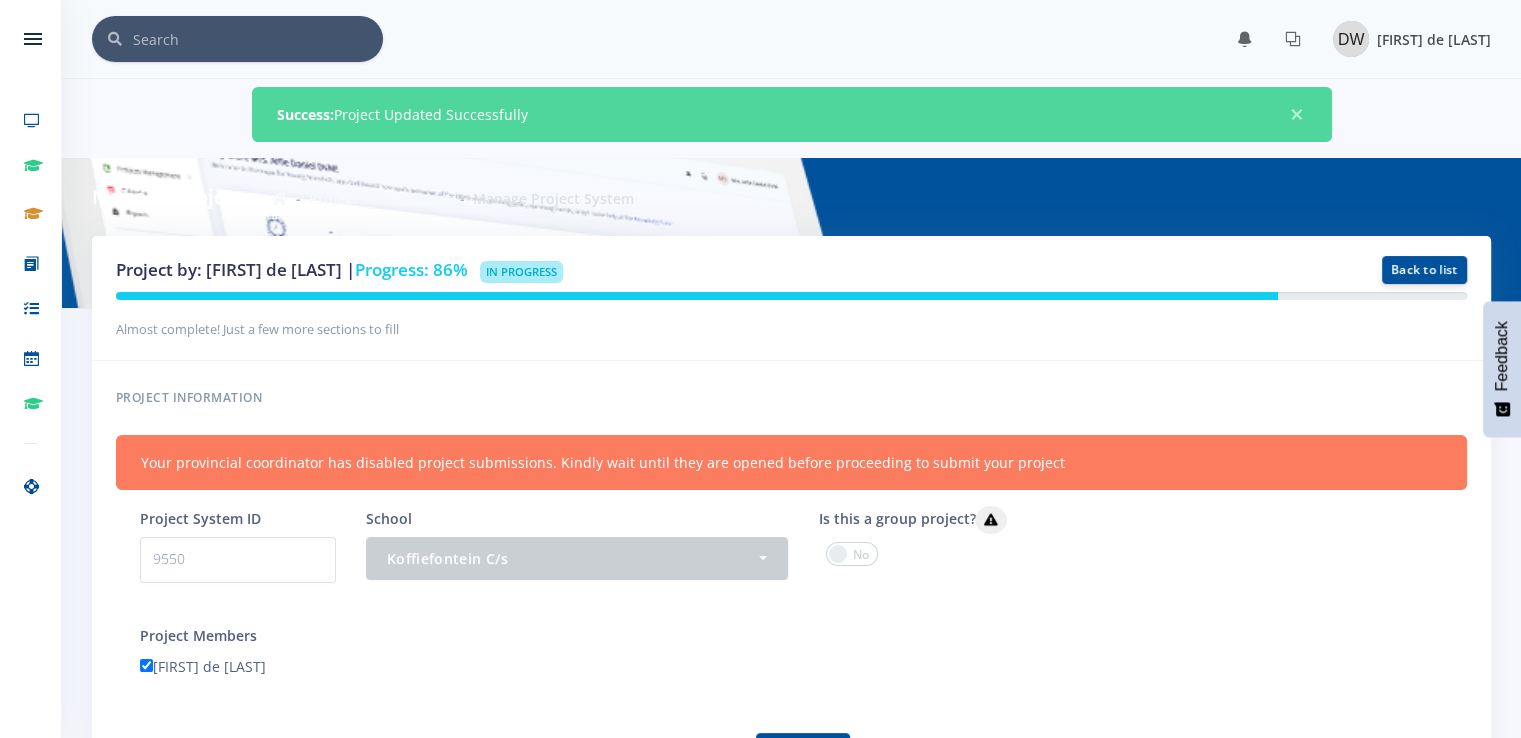 click at bounding box center [1351, 39] 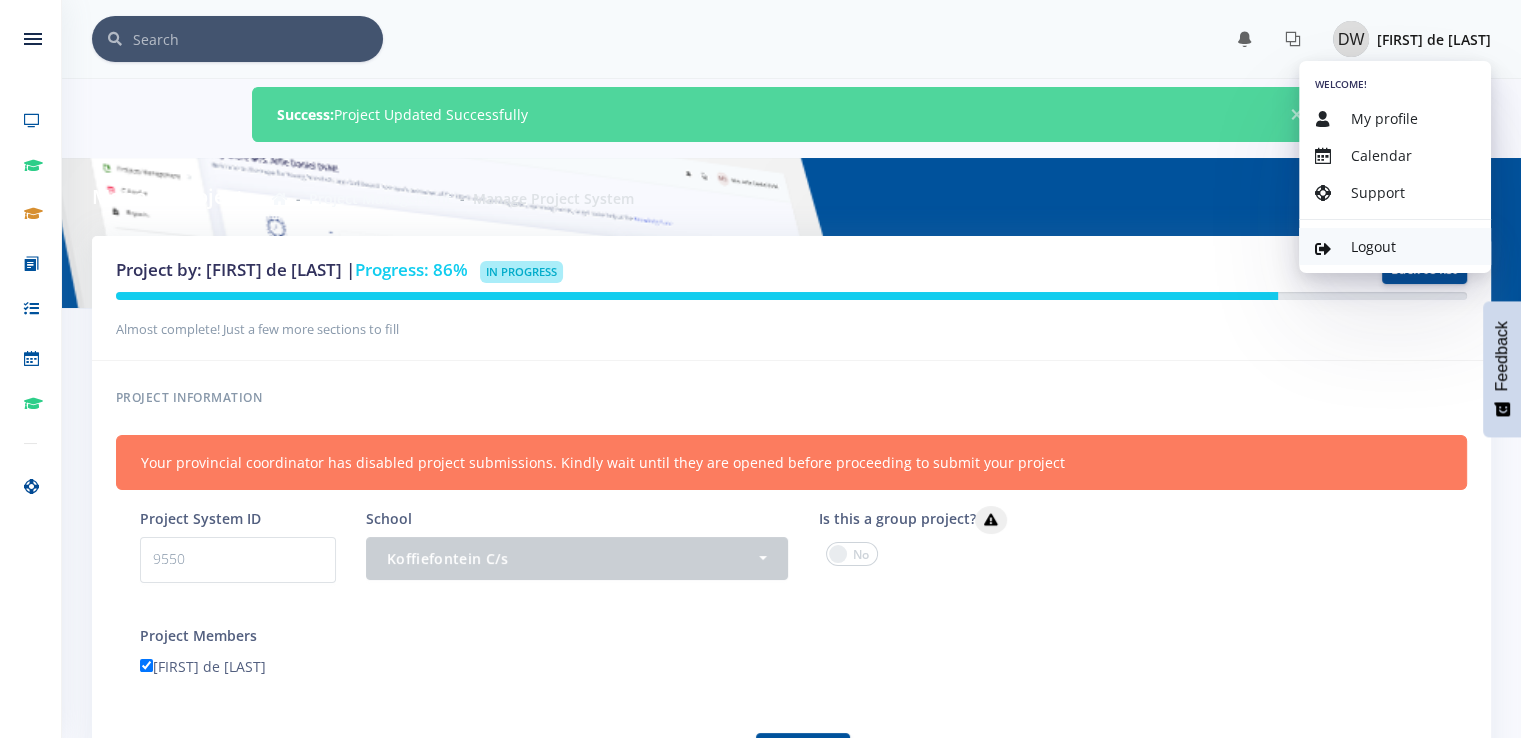 click on "Logout" at bounding box center [1395, 246] 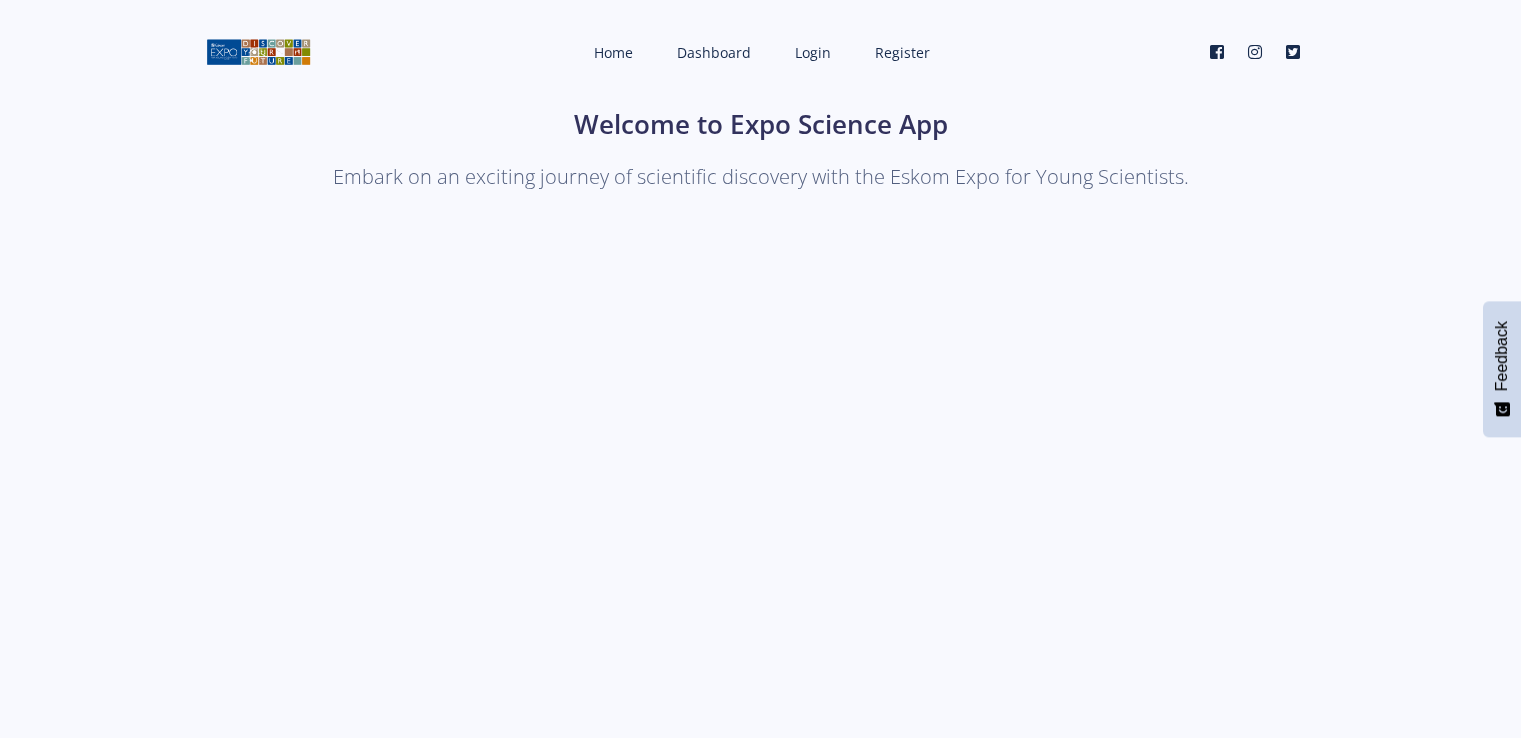 scroll, scrollTop: 0, scrollLeft: 0, axis: both 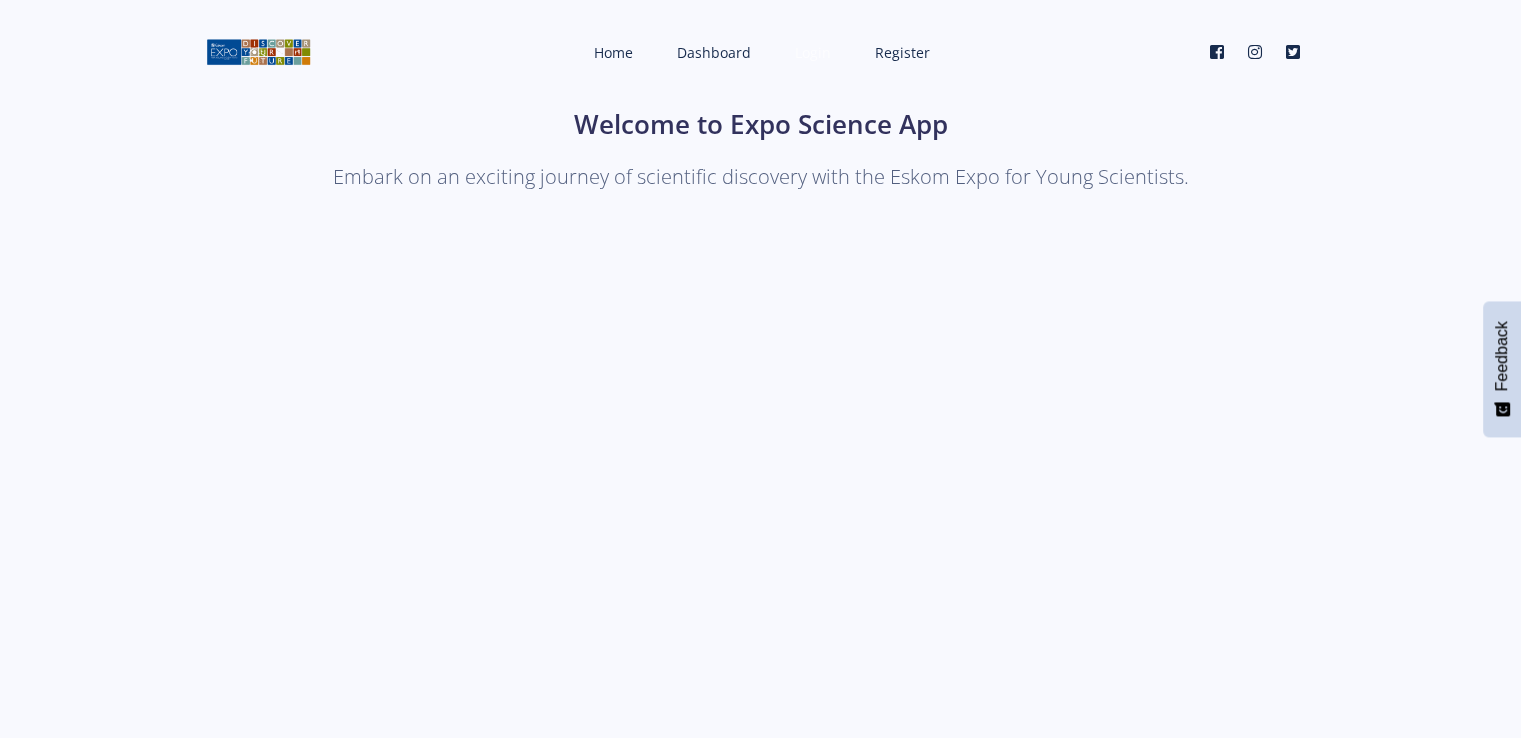 click on "Login" at bounding box center (813, 52) 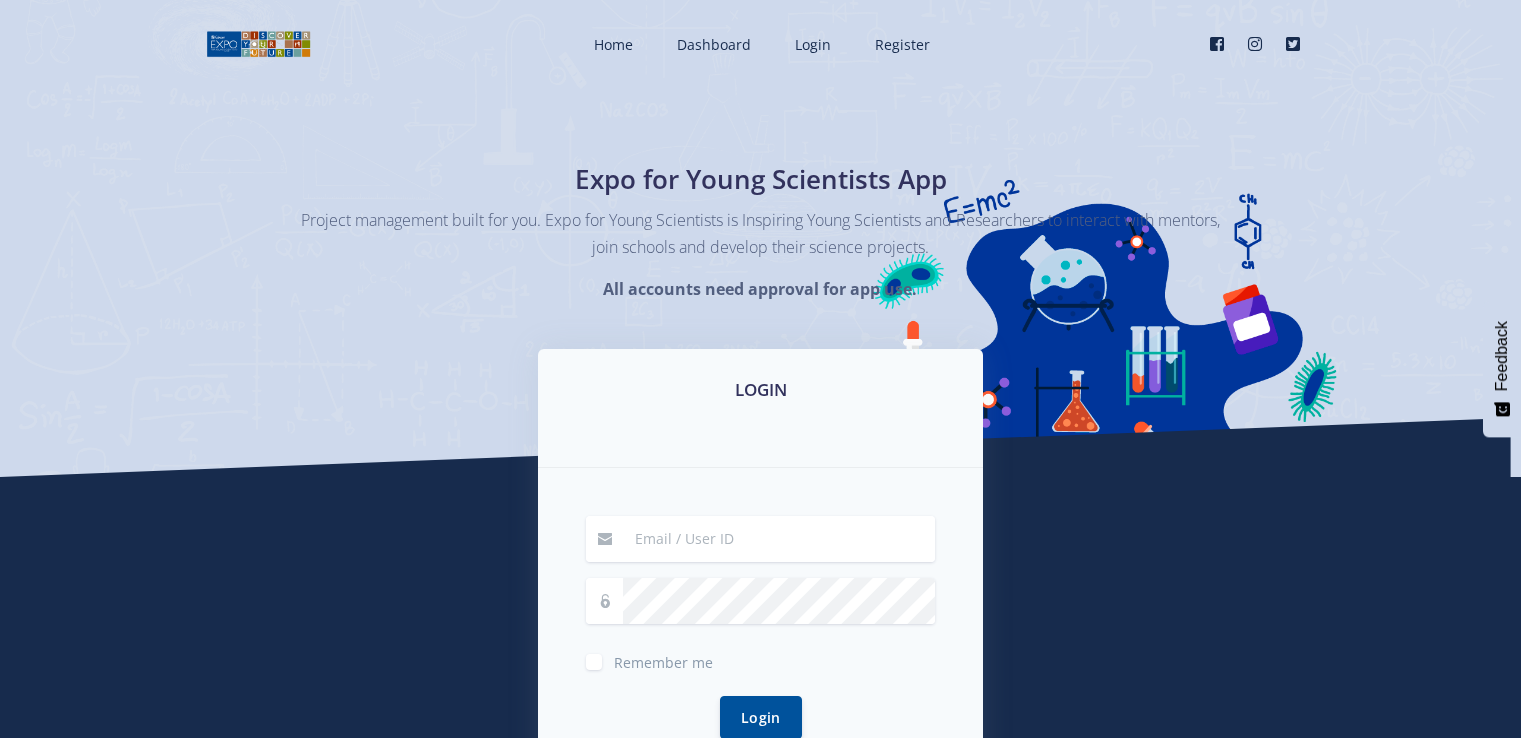 scroll, scrollTop: 0, scrollLeft: 0, axis: both 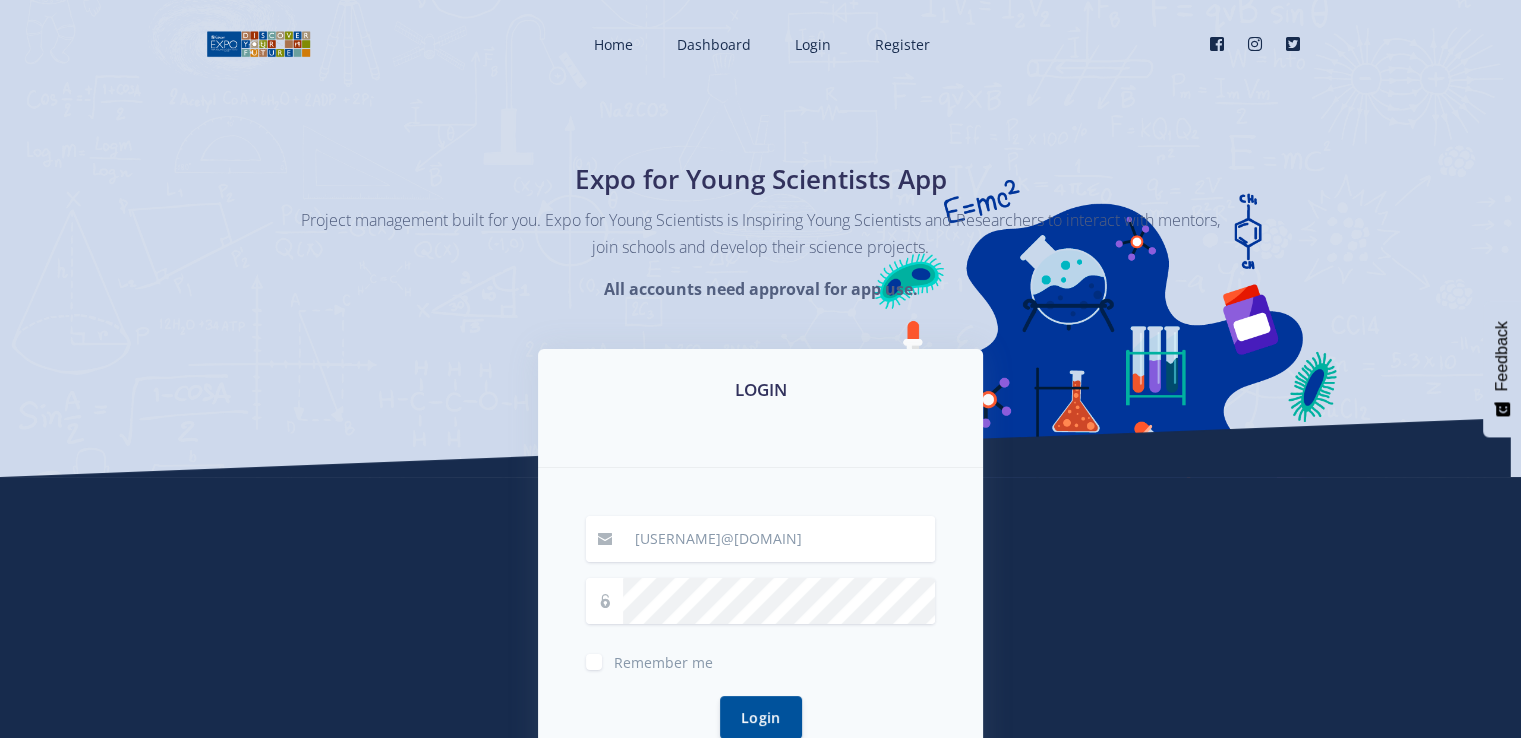 click on "[USERNAME]@[DOMAIN]" at bounding box center (779, 539) 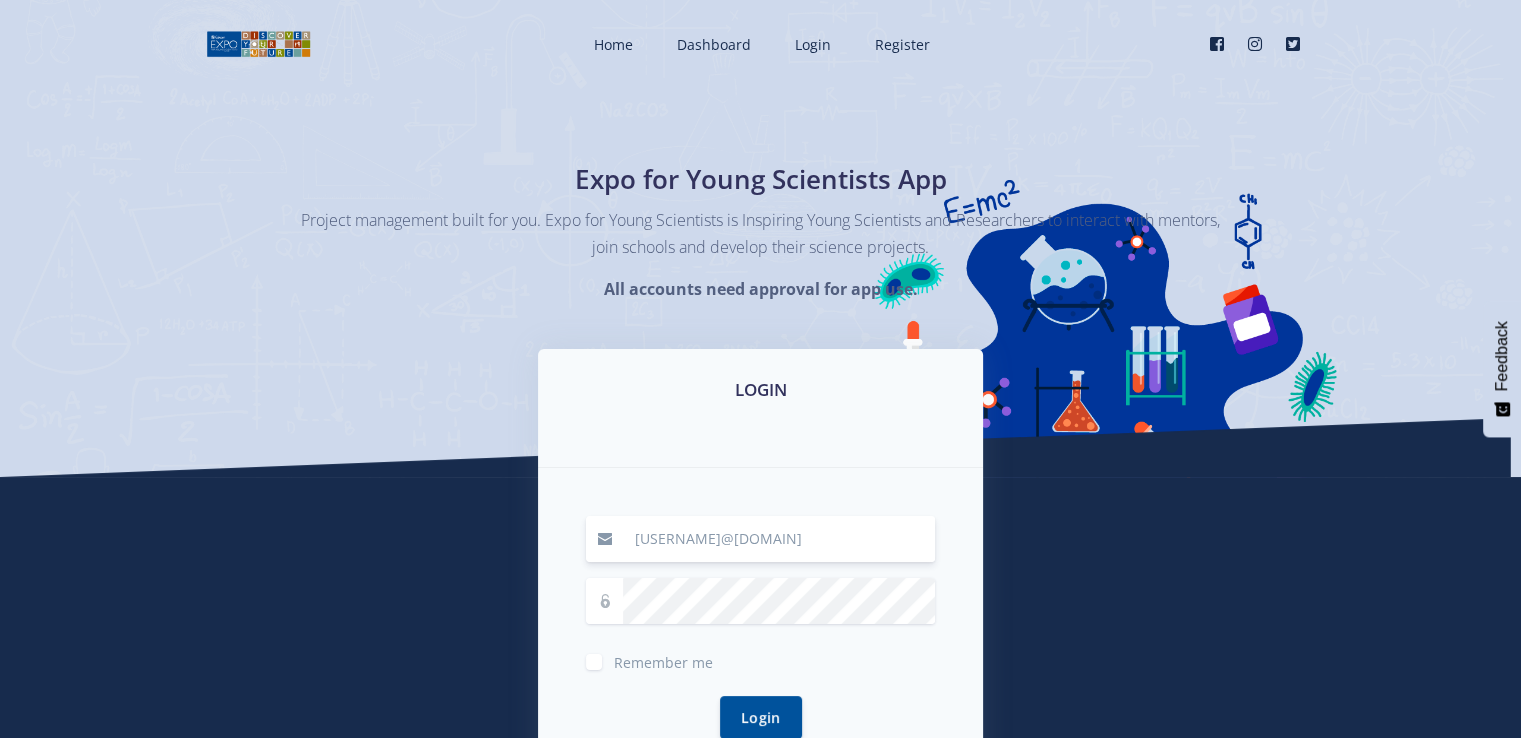 type on "[USERNAME]@[DOMAIN]" 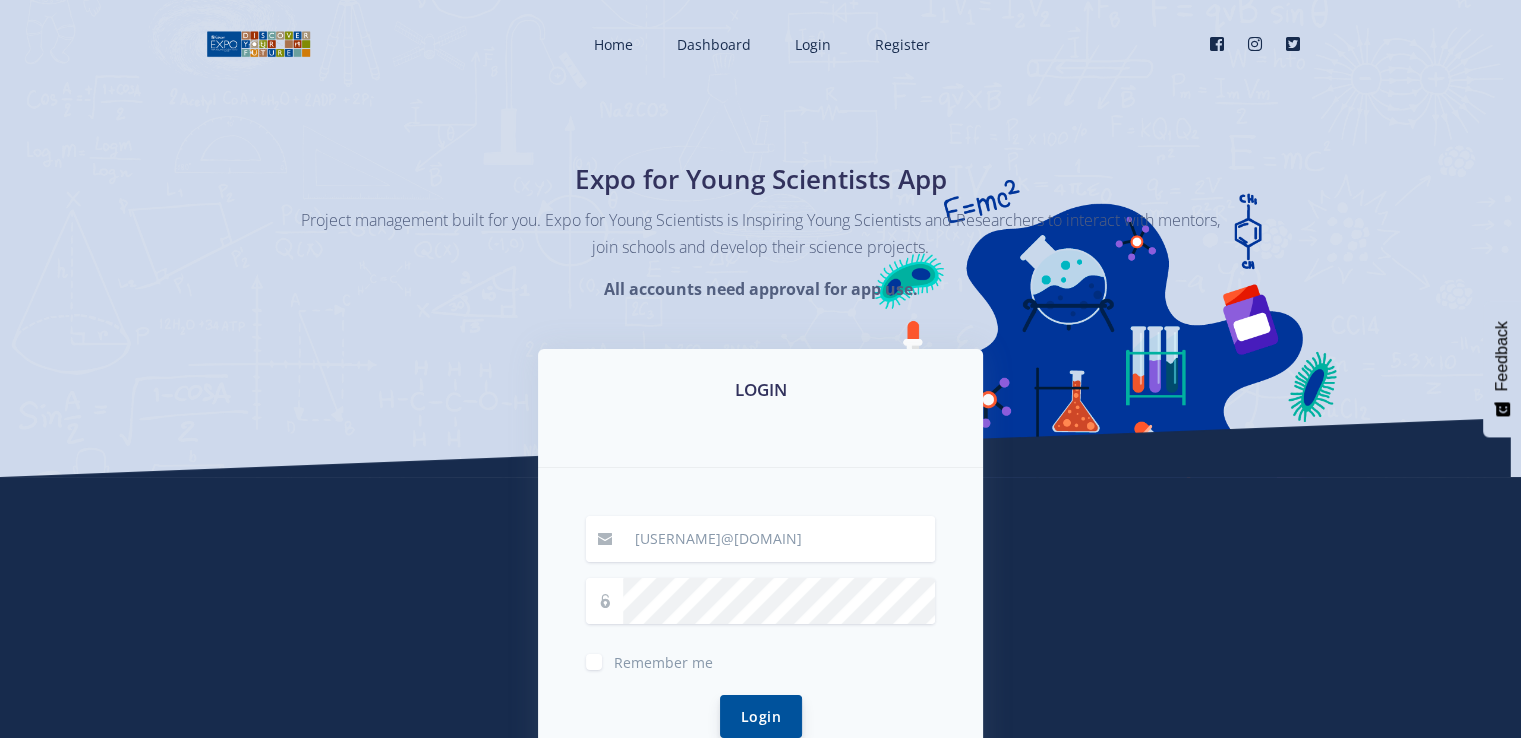 click on "Login" at bounding box center [761, 716] 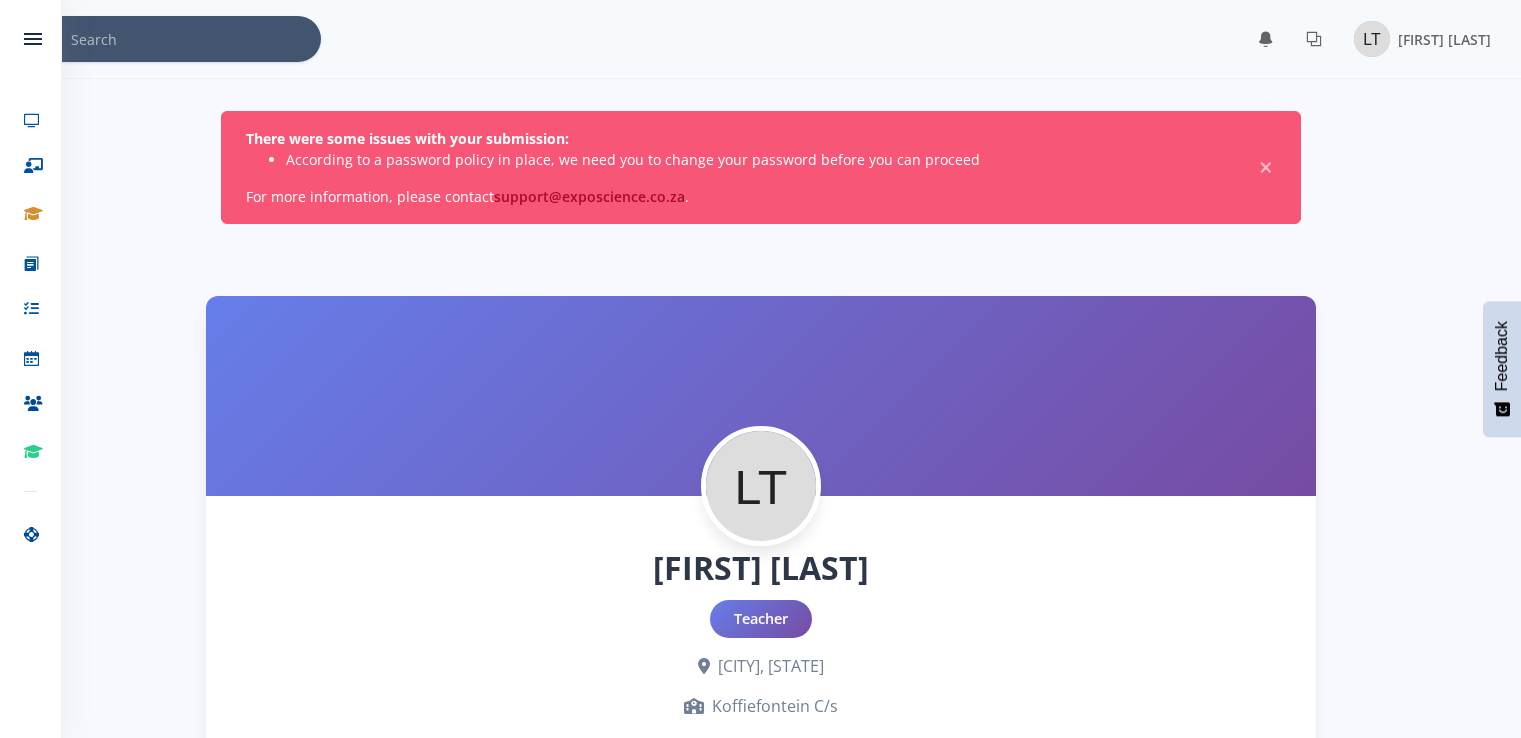 scroll, scrollTop: 0, scrollLeft: 0, axis: both 